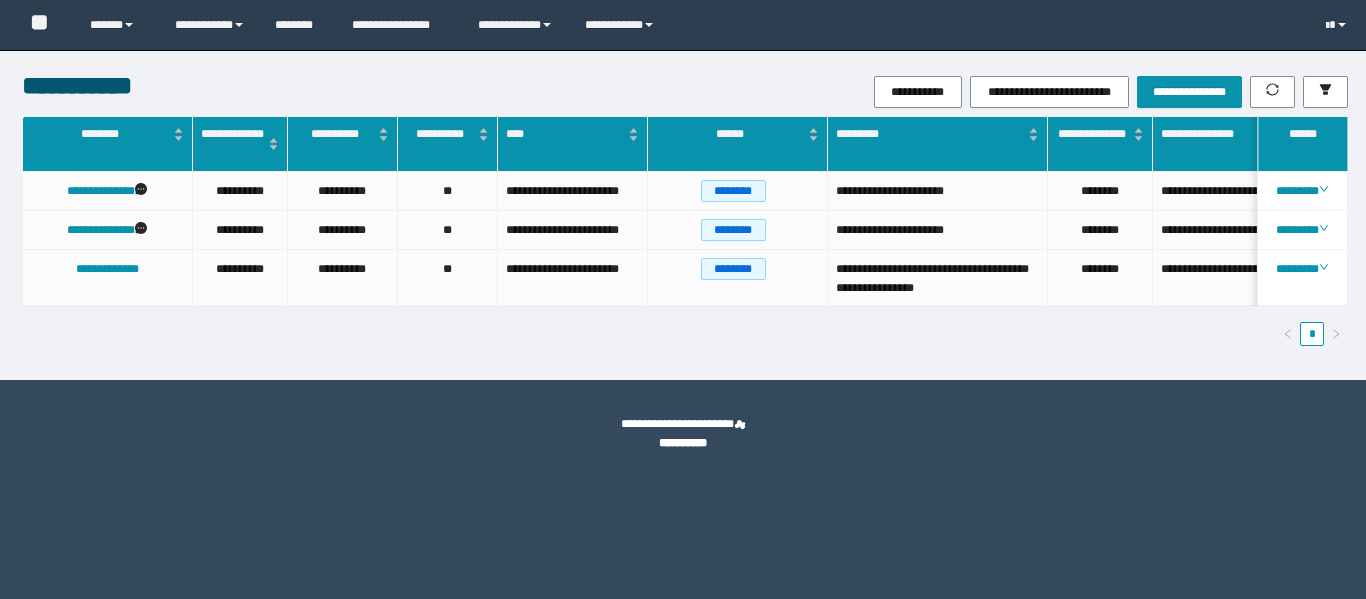 scroll, scrollTop: 0, scrollLeft: 0, axis: both 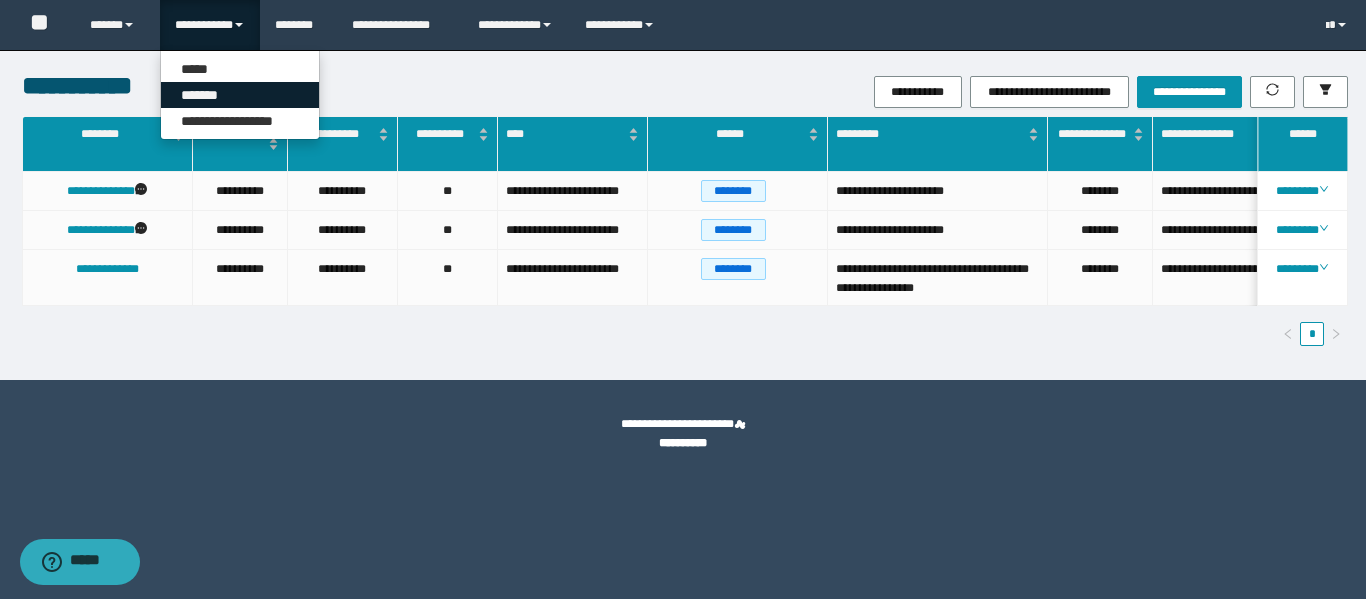 click on "*******" at bounding box center [240, 95] 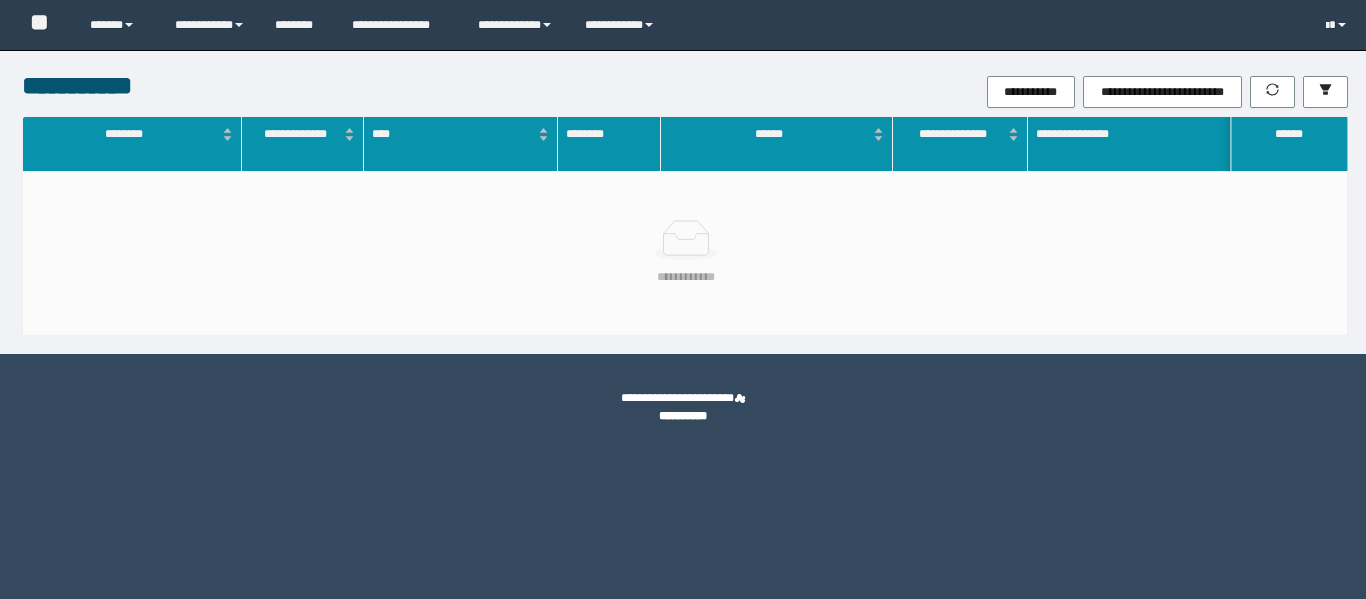 scroll, scrollTop: 0, scrollLeft: 0, axis: both 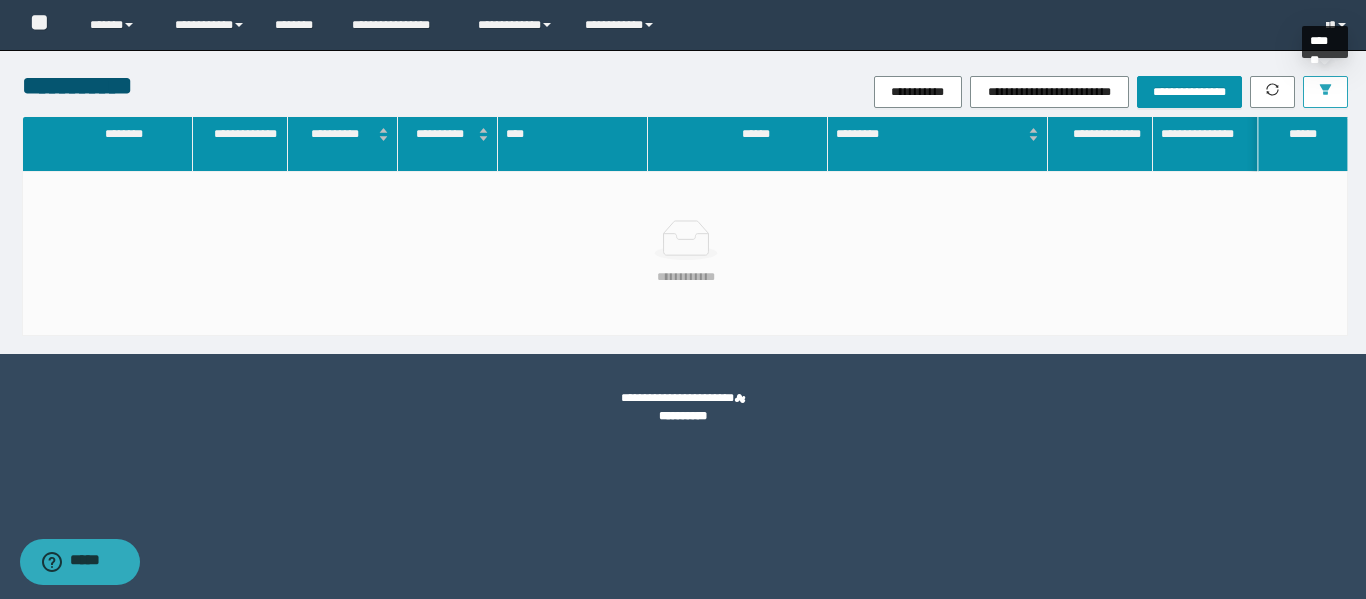 click at bounding box center (1325, 92) 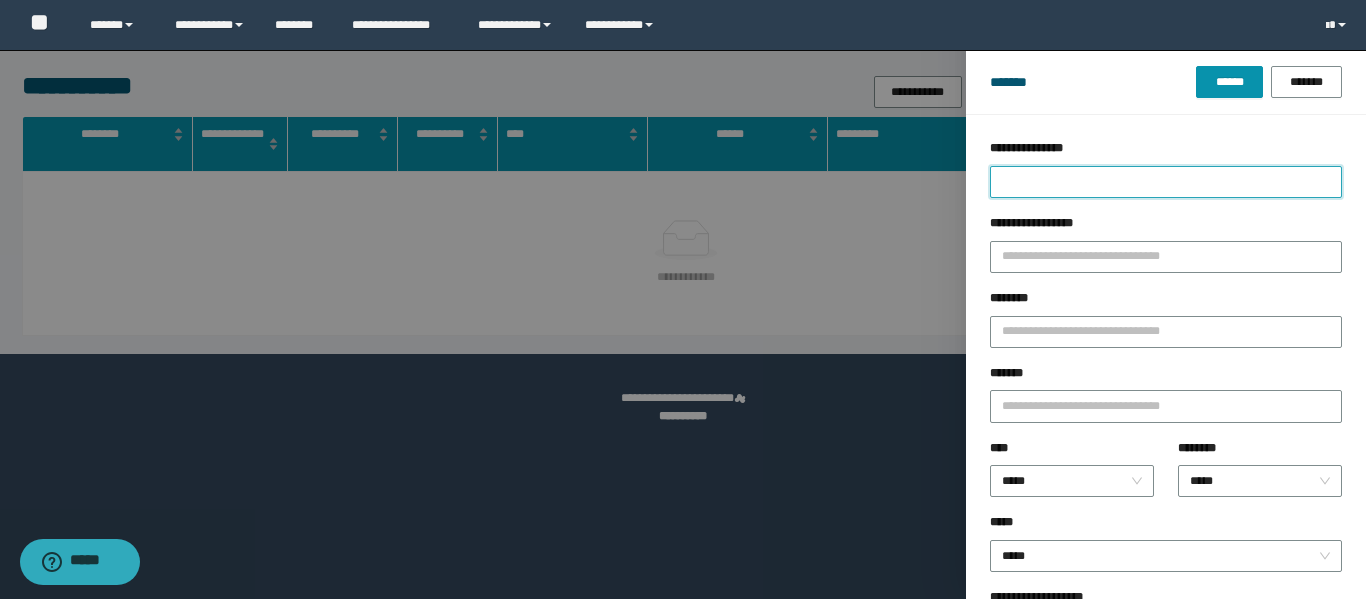 click on "**********" at bounding box center (1166, 182) 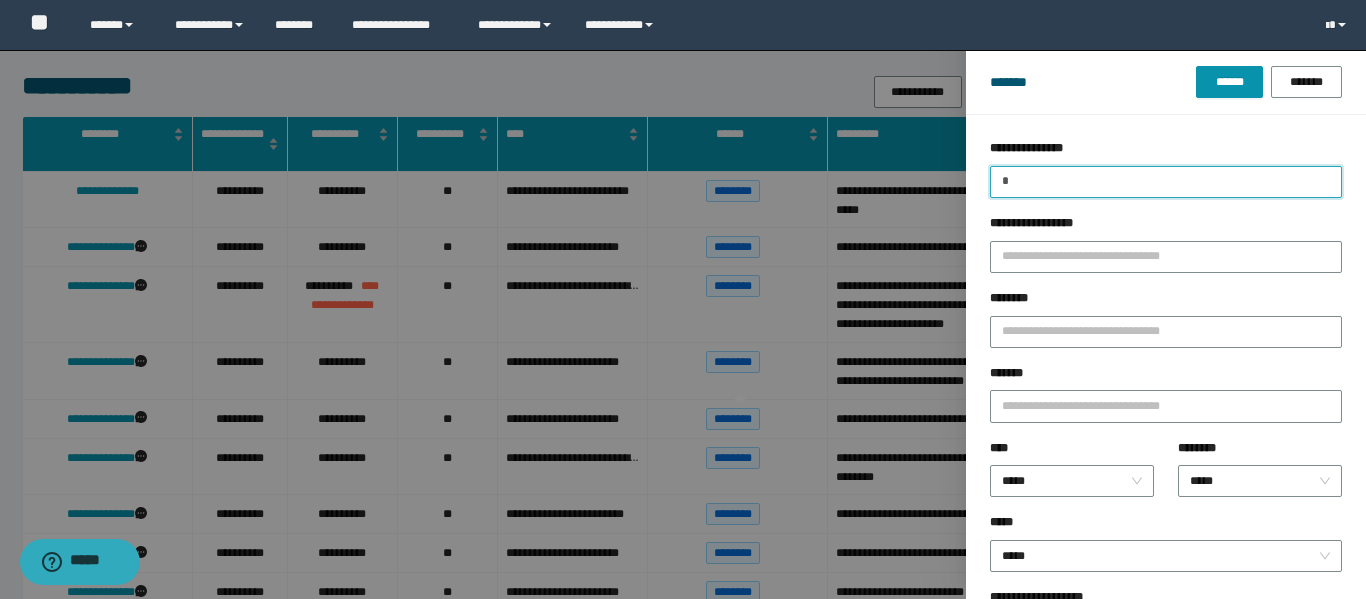 type on "**" 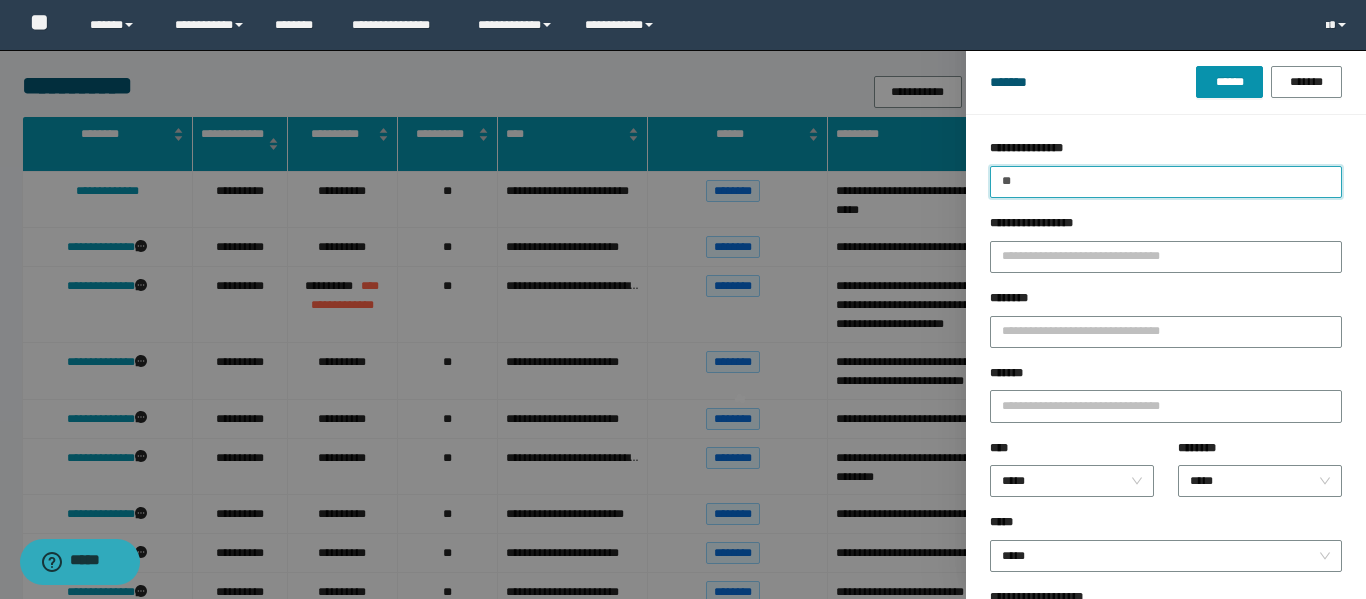 type 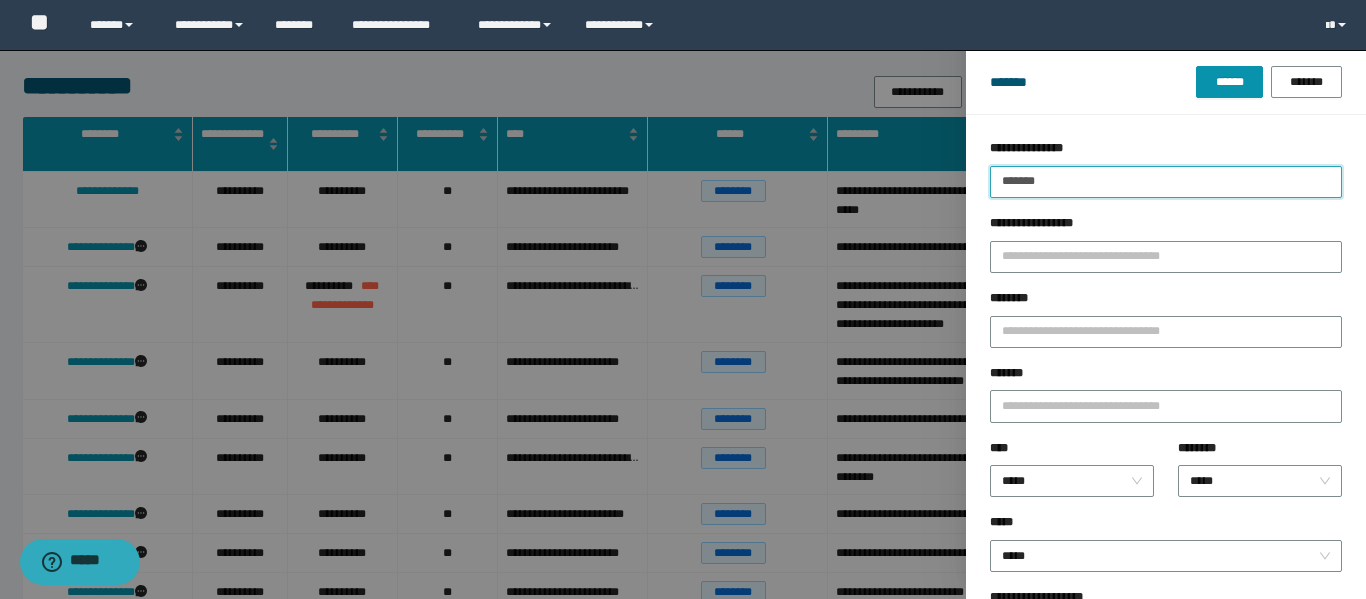 type on "*******" 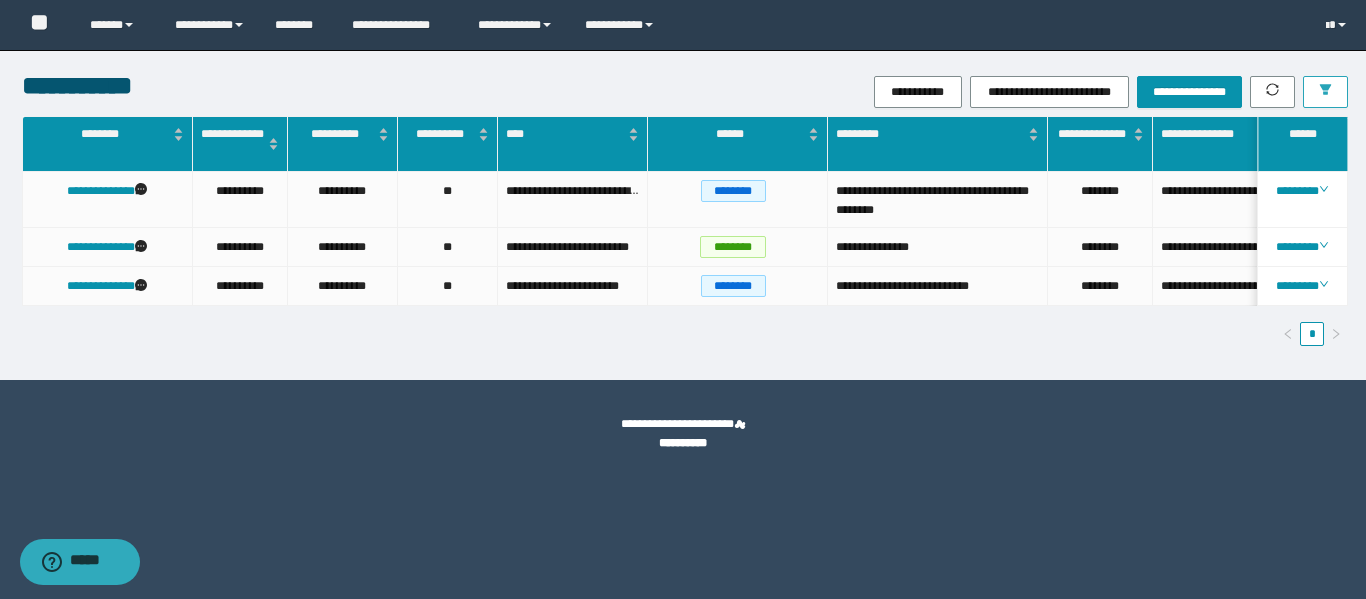 scroll, scrollTop: 0, scrollLeft: 33, axis: horizontal 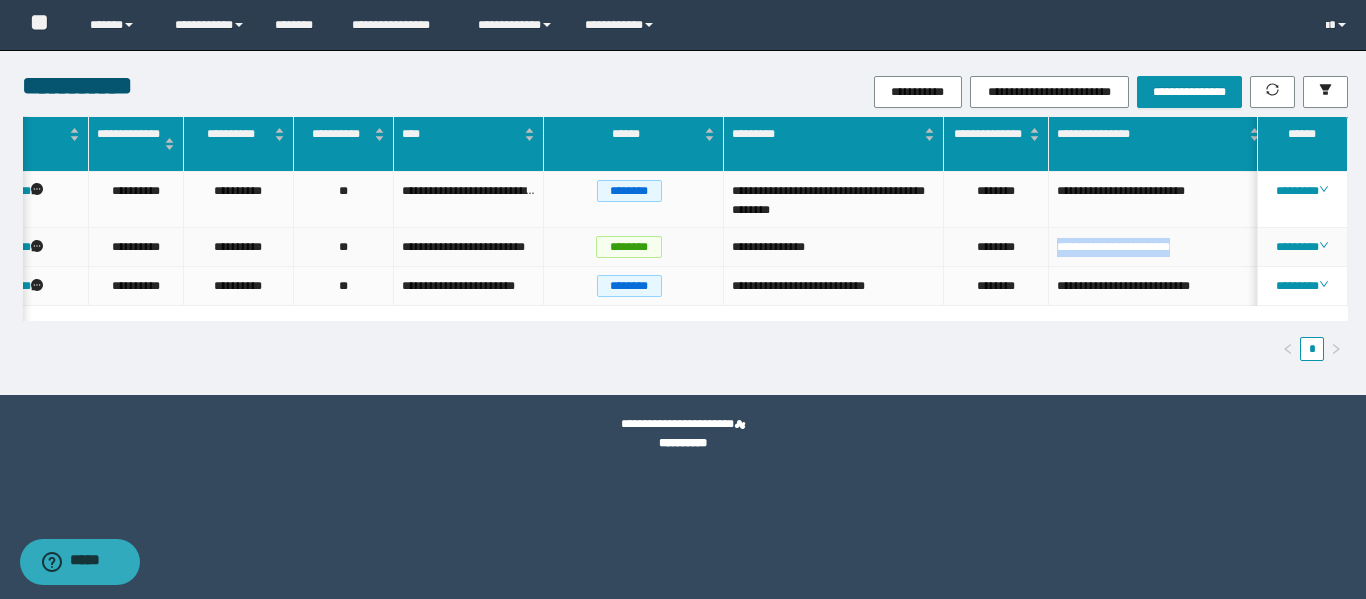 drag, startPoint x: 1193, startPoint y: 245, endPoint x: 1062, endPoint y: 247, distance: 131.01526 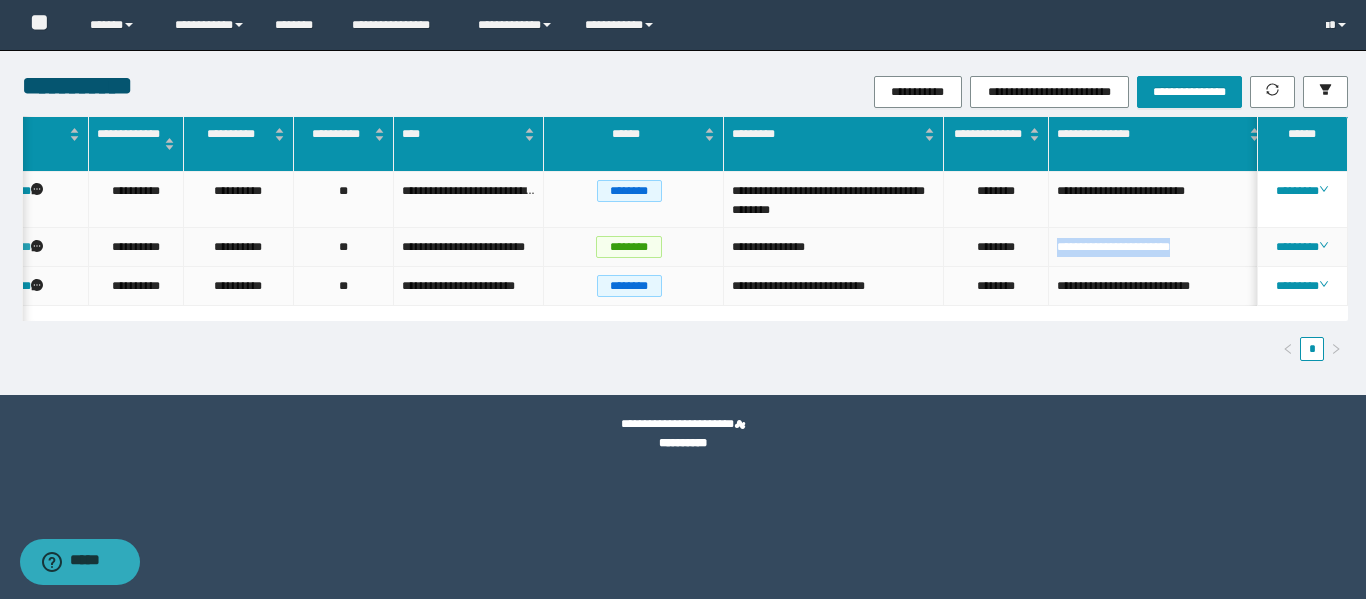 click on "**********" at bounding box center [-3, 247] 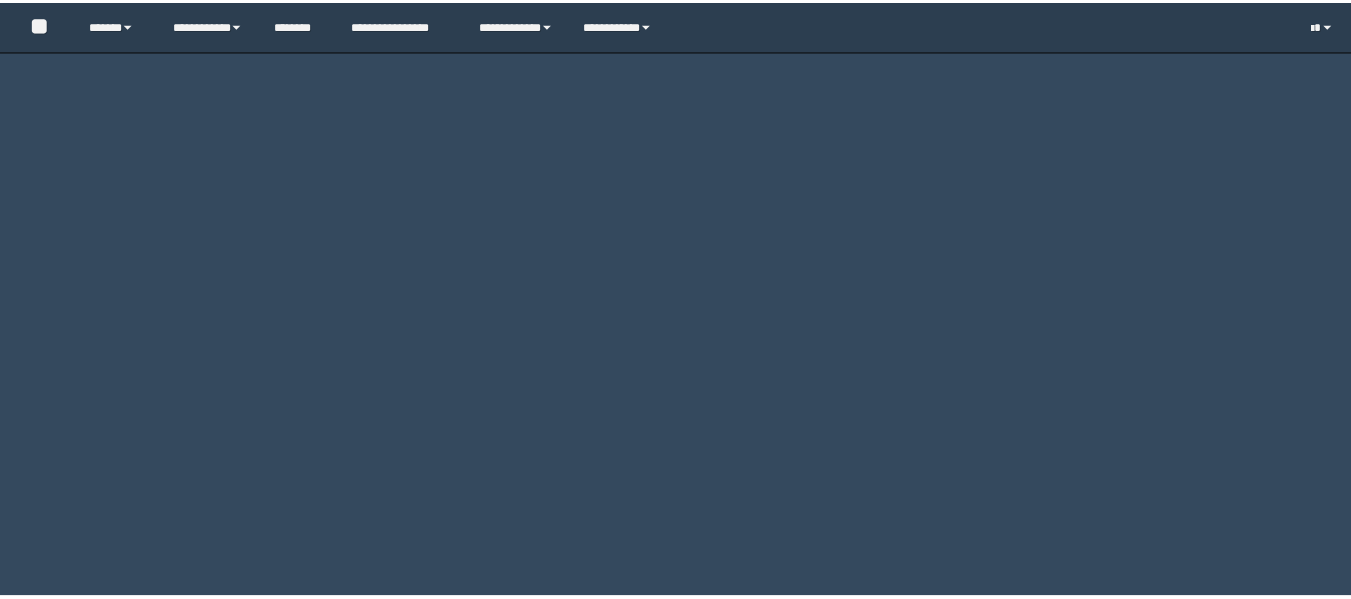 scroll, scrollTop: 0, scrollLeft: 0, axis: both 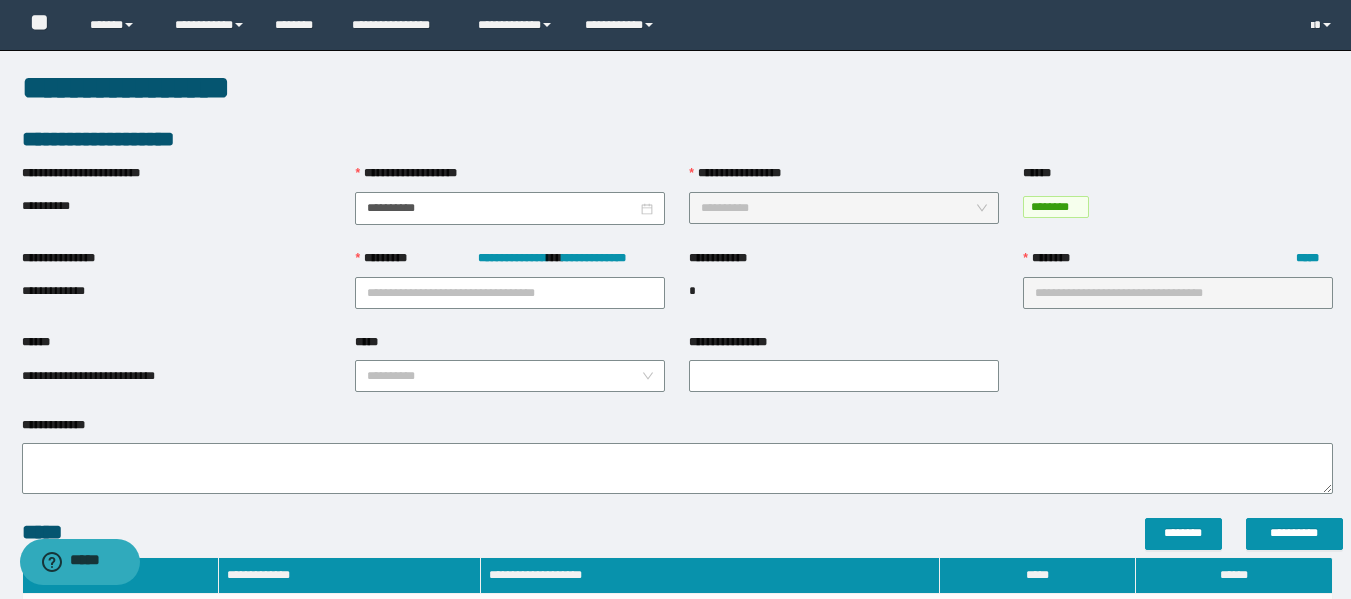 type on "**********" 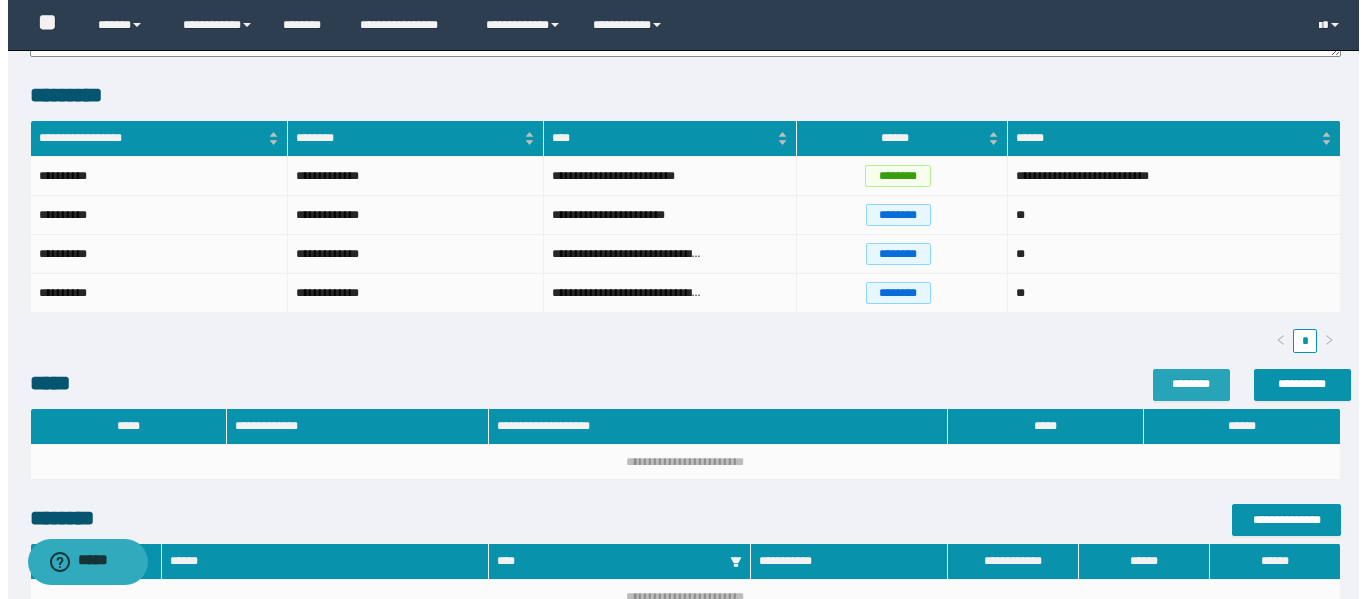 scroll, scrollTop: 600, scrollLeft: 0, axis: vertical 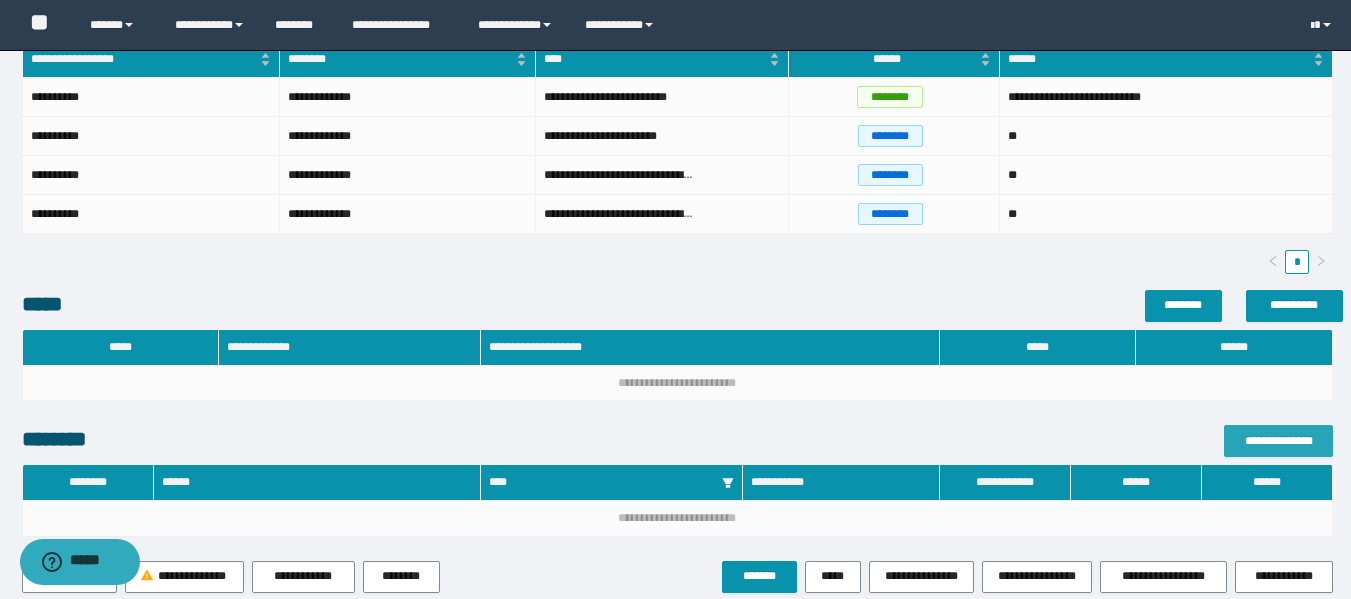 click on "**********" at bounding box center (1278, 441) 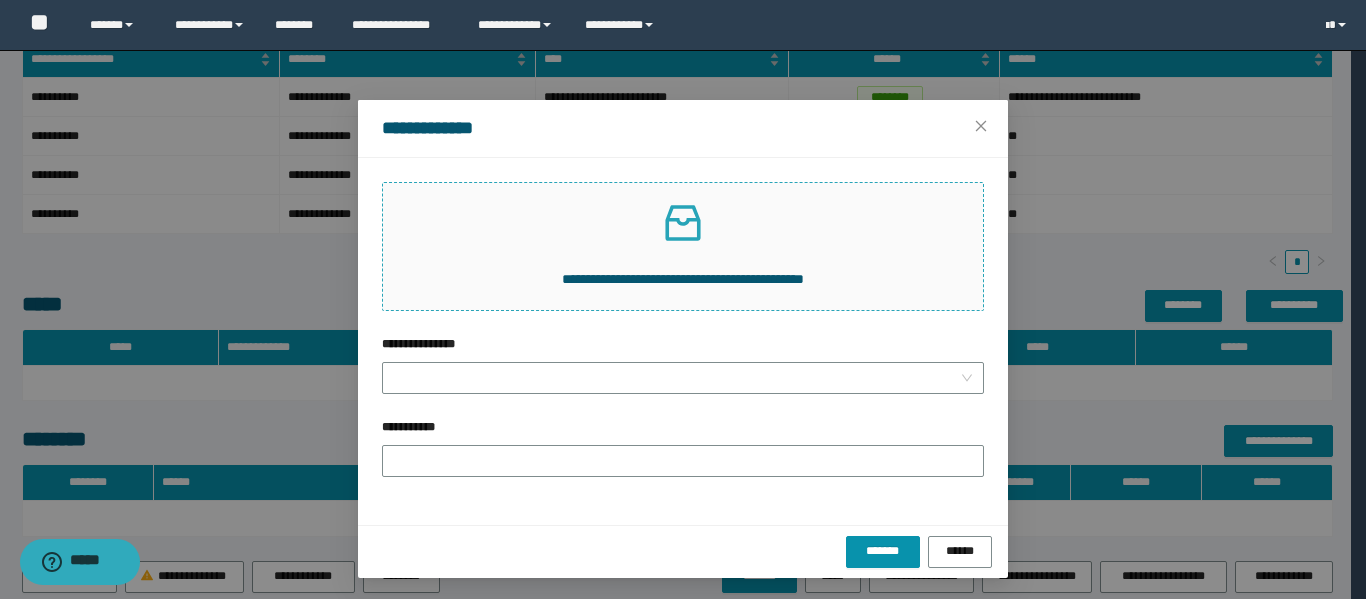 drag, startPoint x: 1274, startPoint y: 433, endPoint x: 652, endPoint y: 272, distance: 642.499 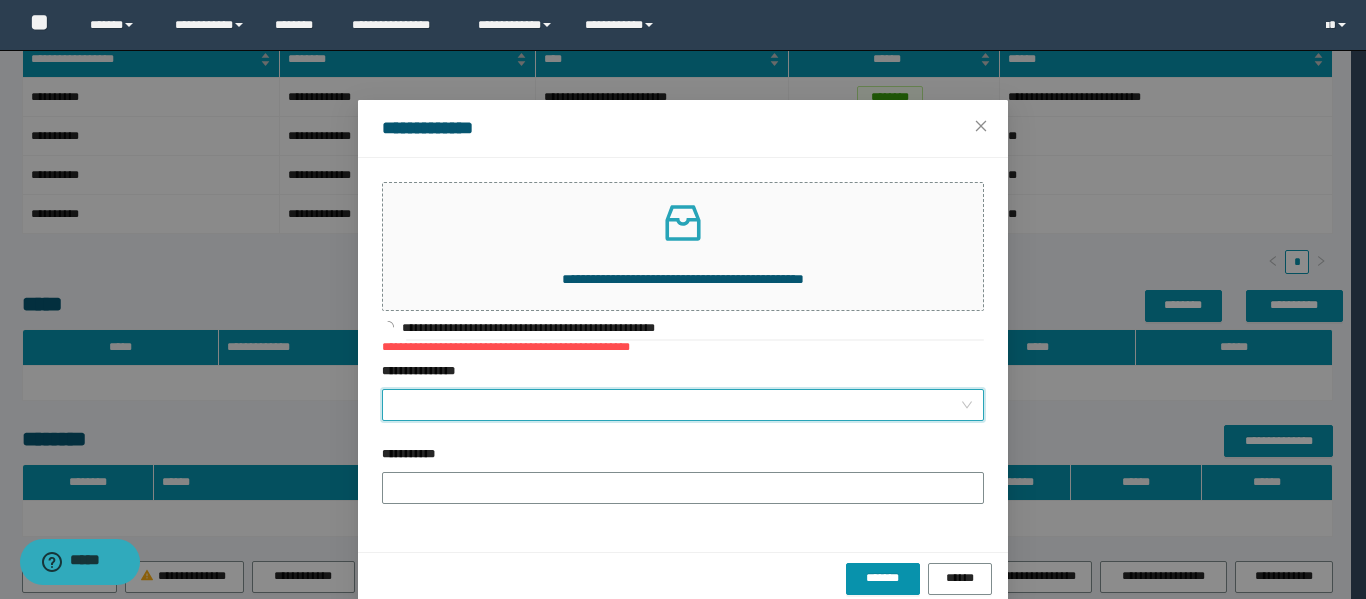 click on "**********" at bounding box center (677, 405) 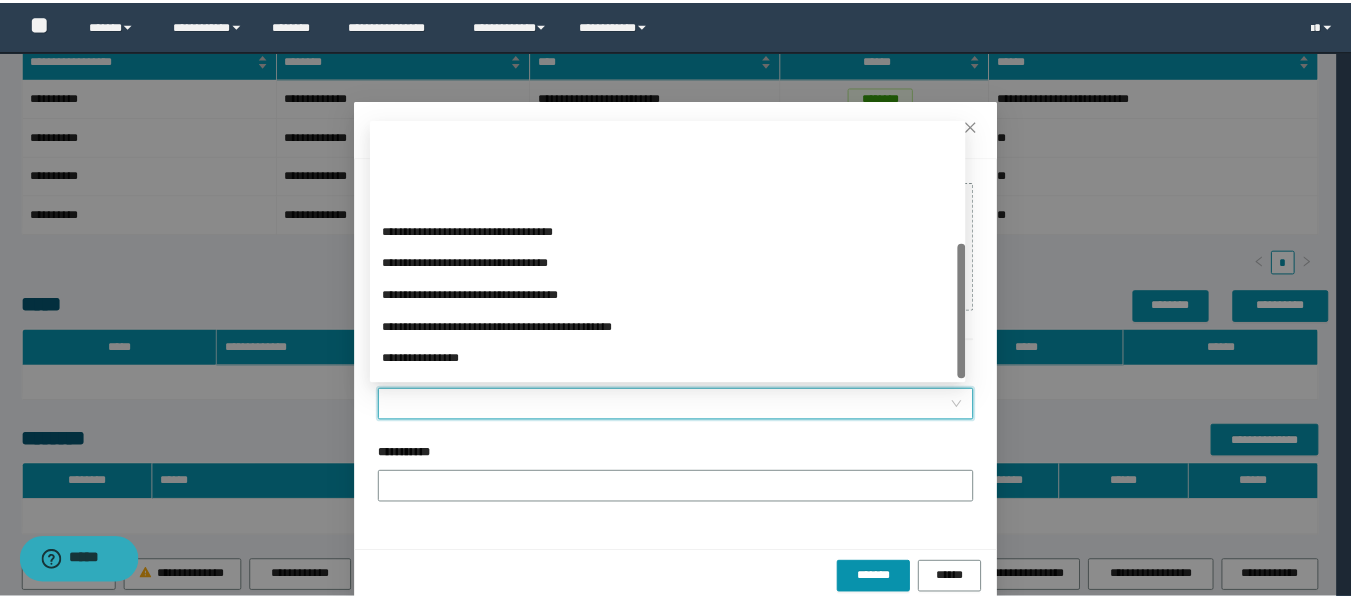 scroll, scrollTop: 224, scrollLeft: 0, axis: vertical 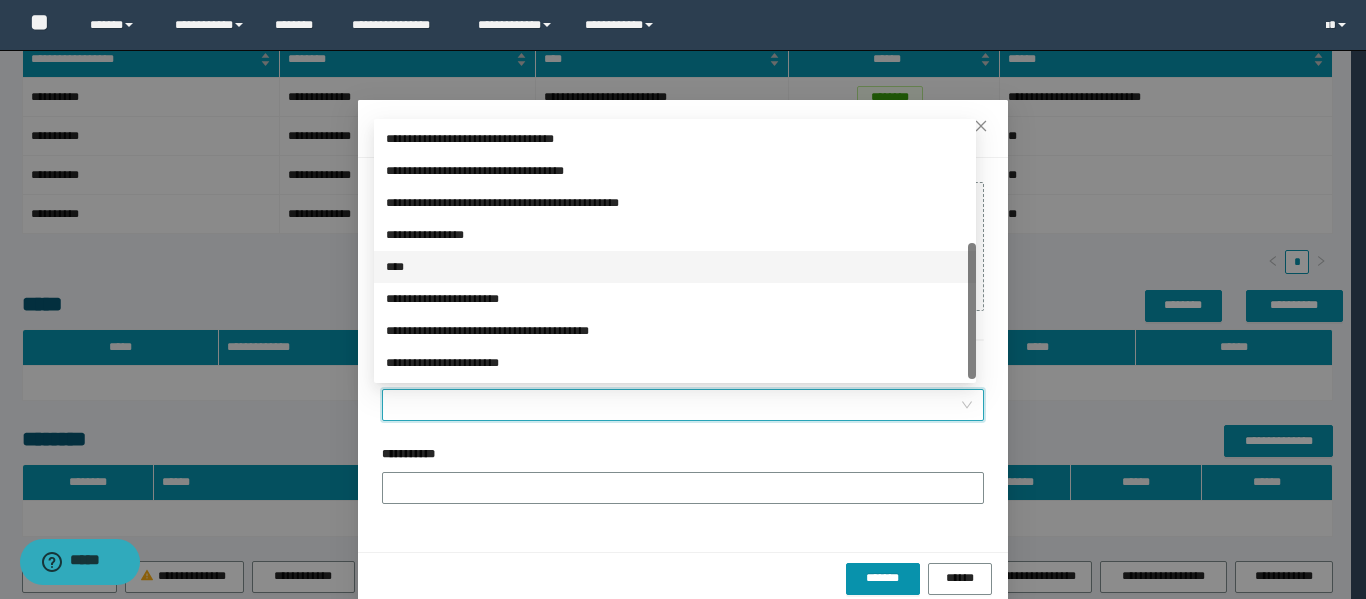 click on "****" at bounding box center (675, 267) 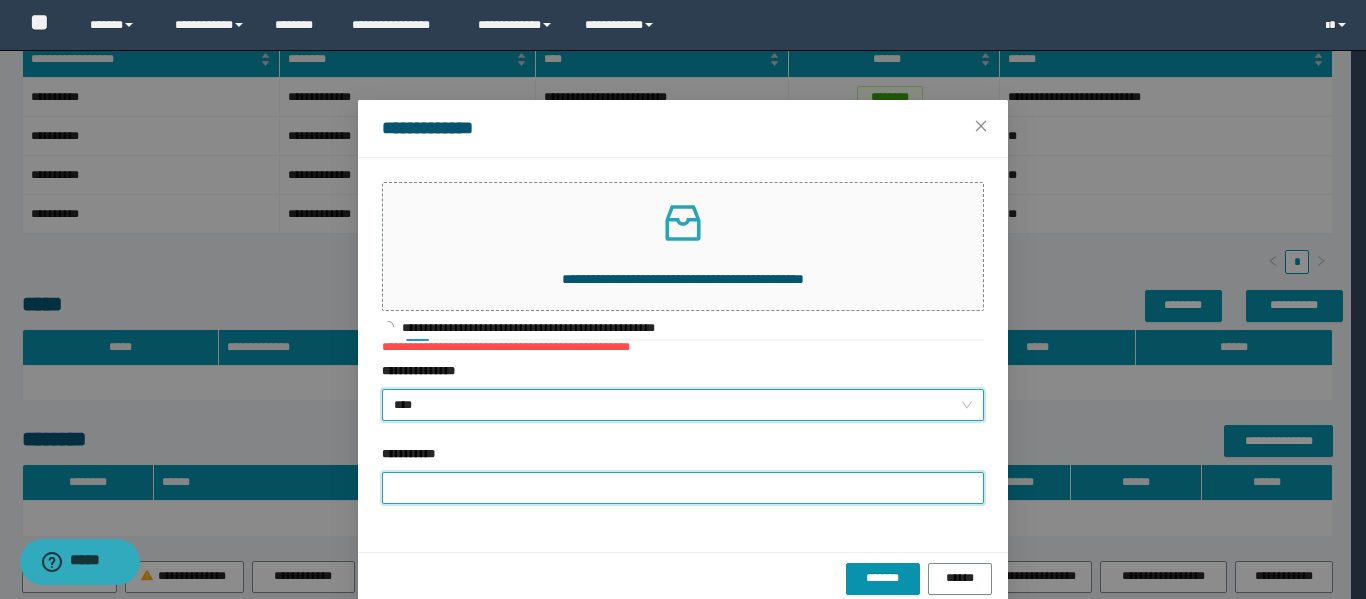 drag, startPoint x: 475, startPoint y: 489, endPoint x: 475, endPoint y: 476, distance: 13 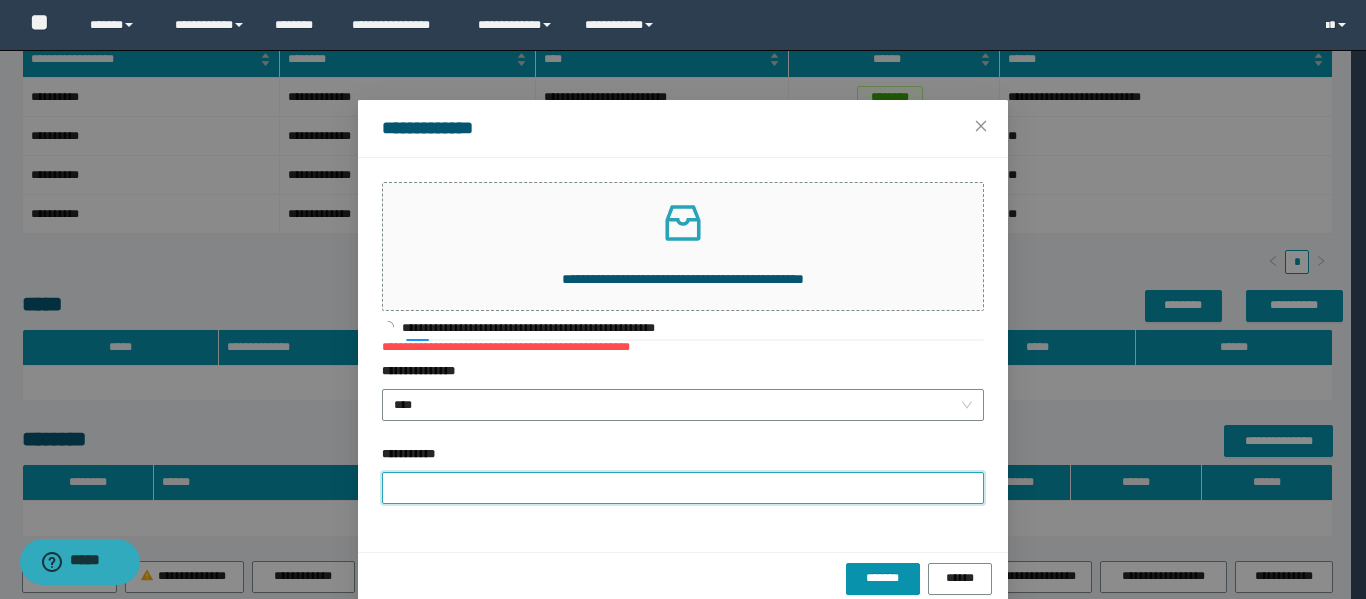 type on "**********" 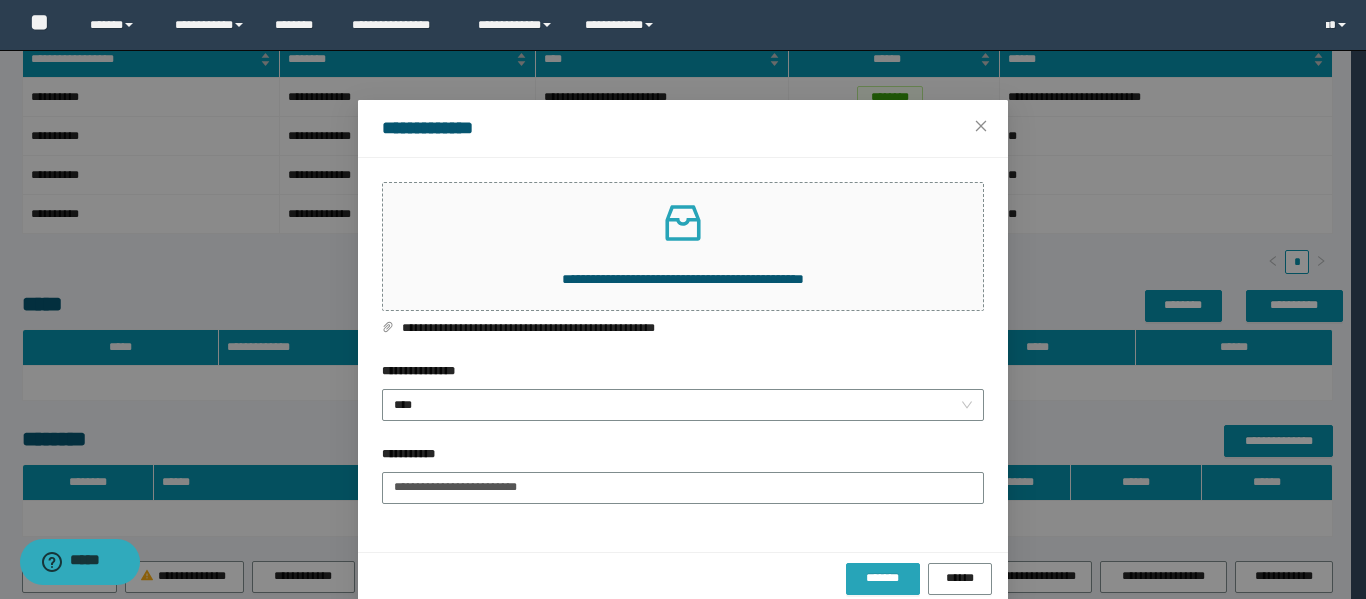 click on "*******" at bounding box center [883, 578] 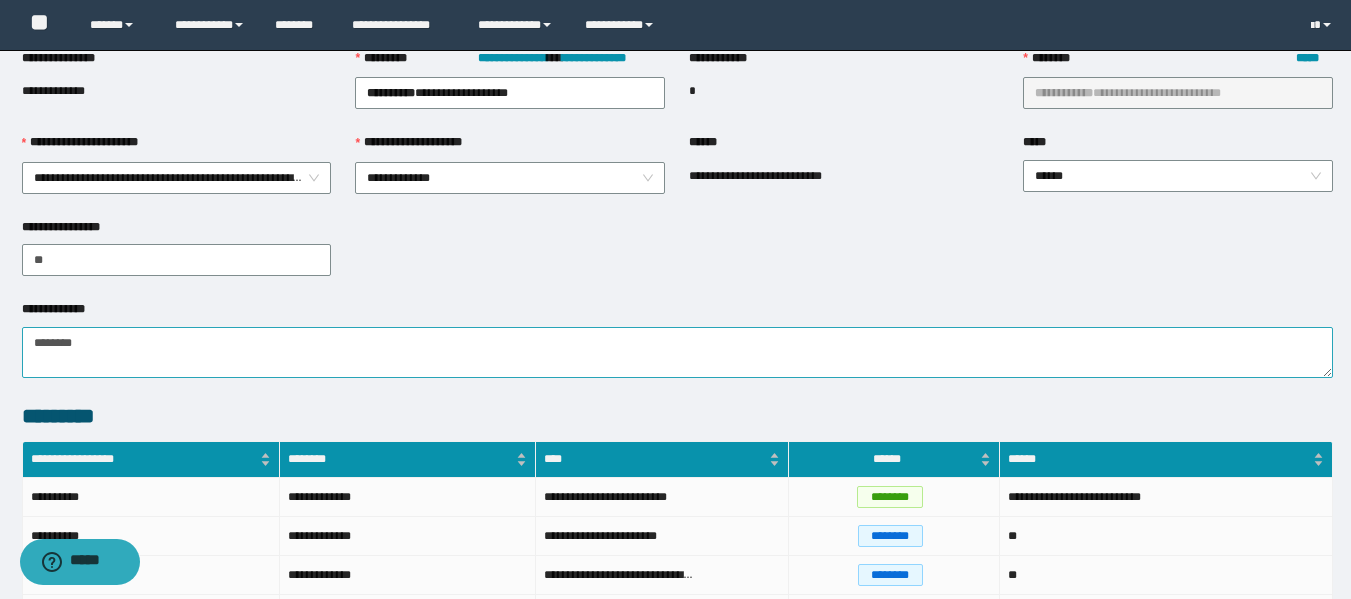 scroll, scrollTop: 100, scrollLeft: 0, axis: vertical 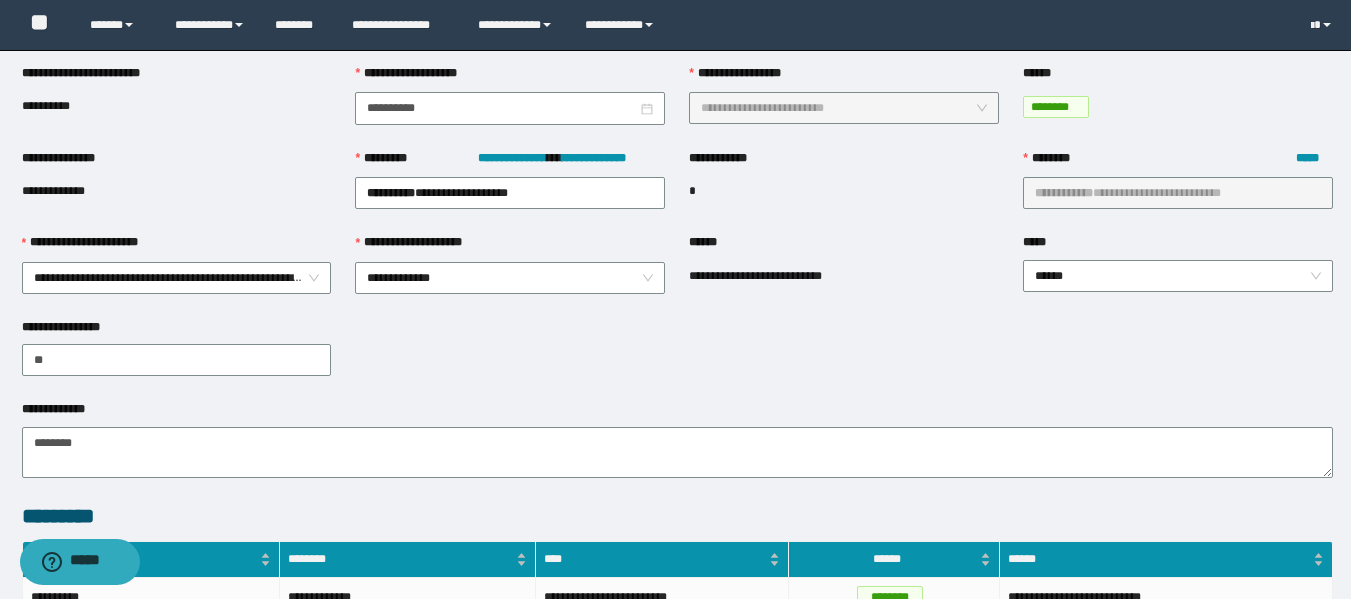 click on "***** ******" at bounding box center [1178, 275] 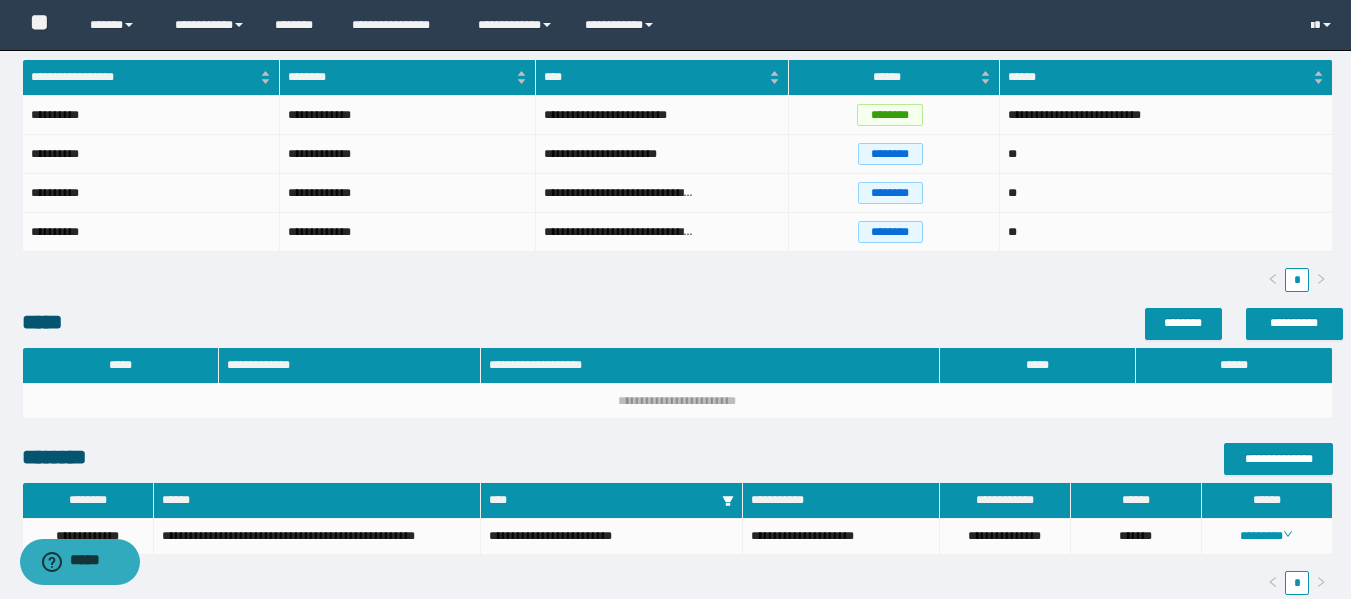 scroll, scrollTop: 600, scrollLeft: 0, axis: vertical 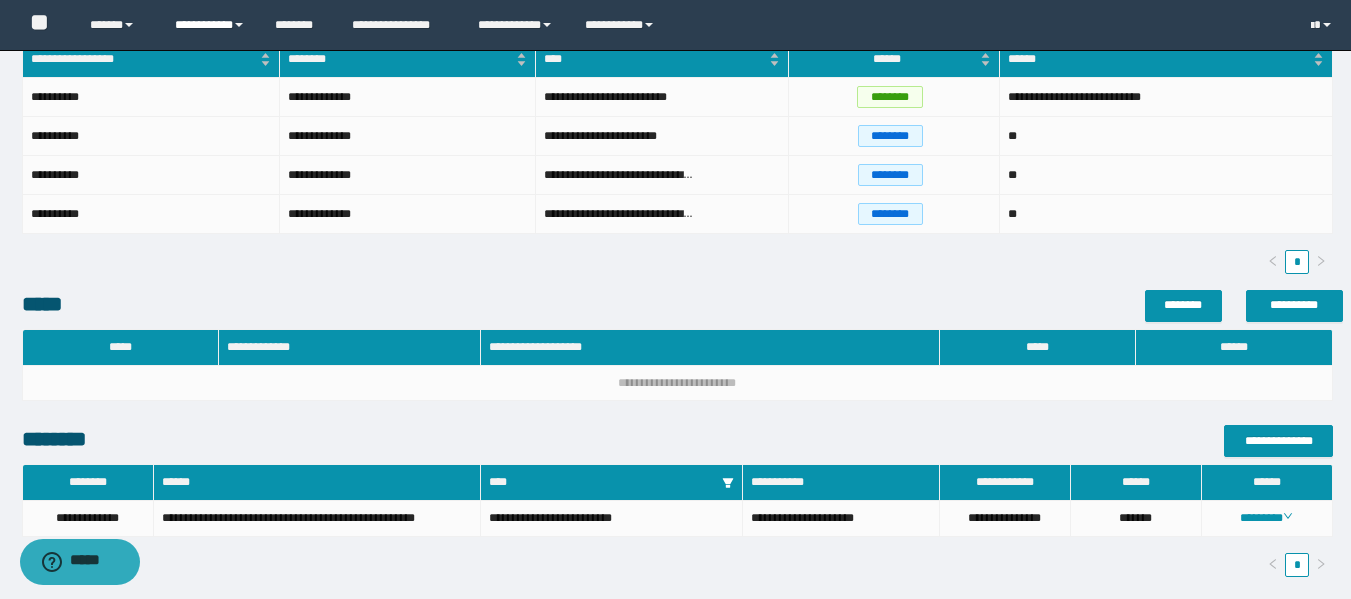 click on "**********" at bounding box center [210, 25] 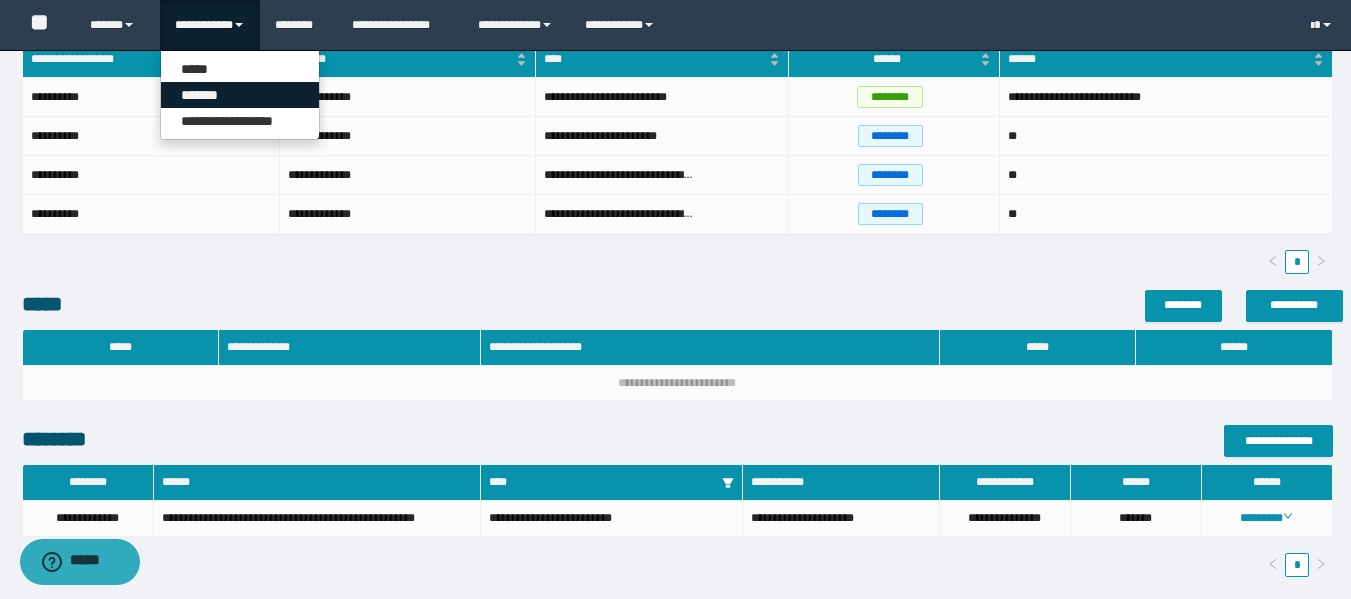 click on "*******" at bounding box center (240, 95) 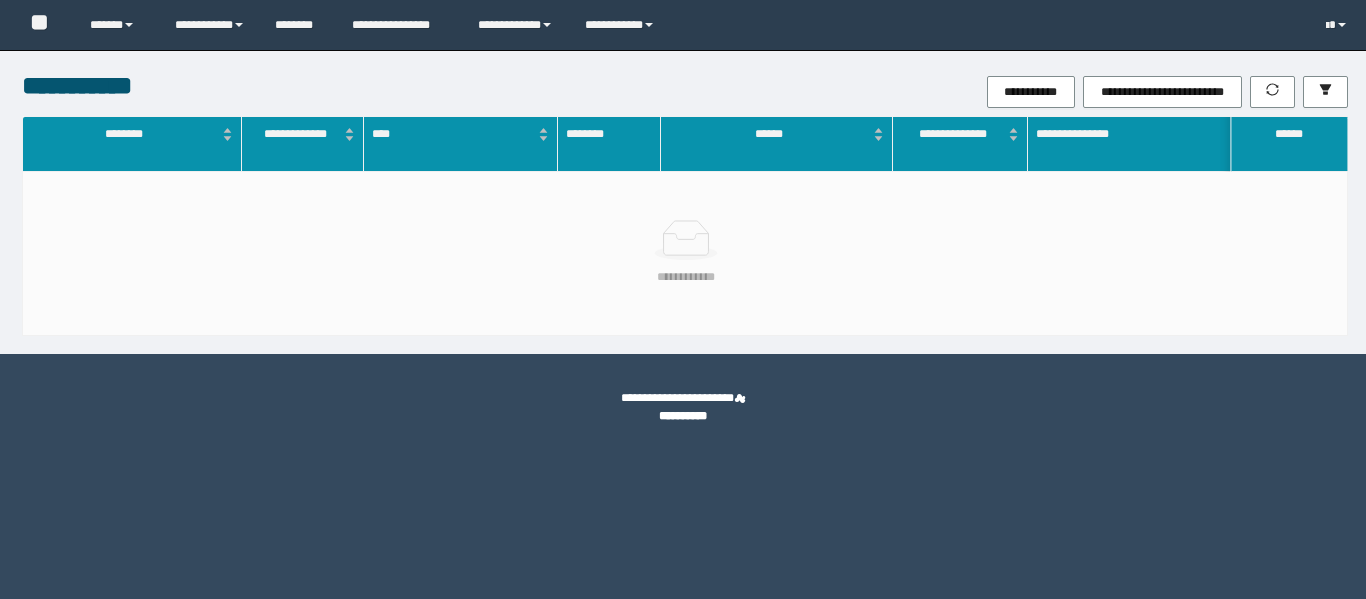 scroll, scrollTop: 0, scrollLeft: 0, axis: both 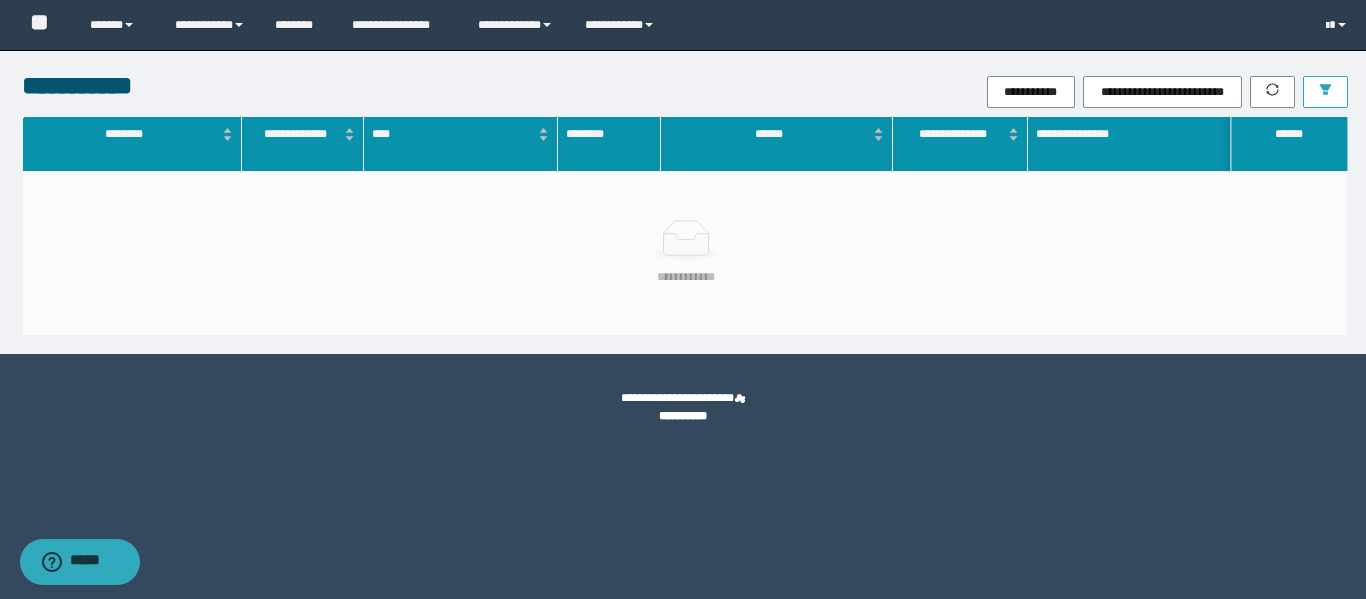 click at bounding box center [1325, 92] 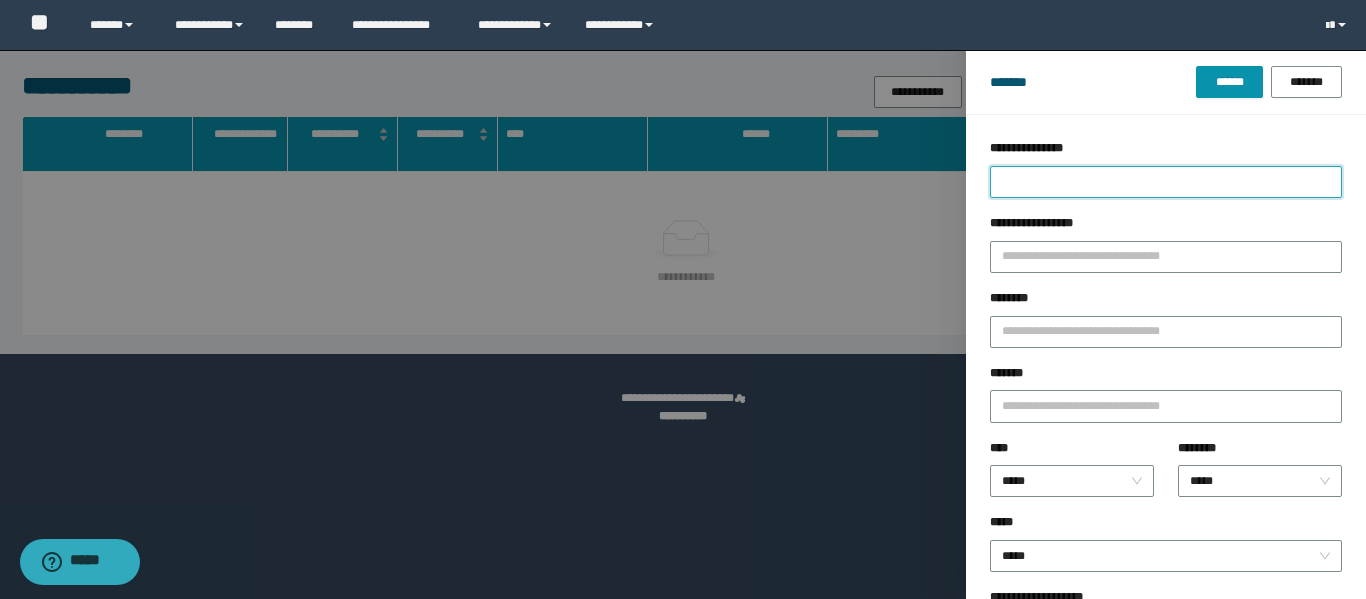 click on "**********" at bounding box center (1166, 182) 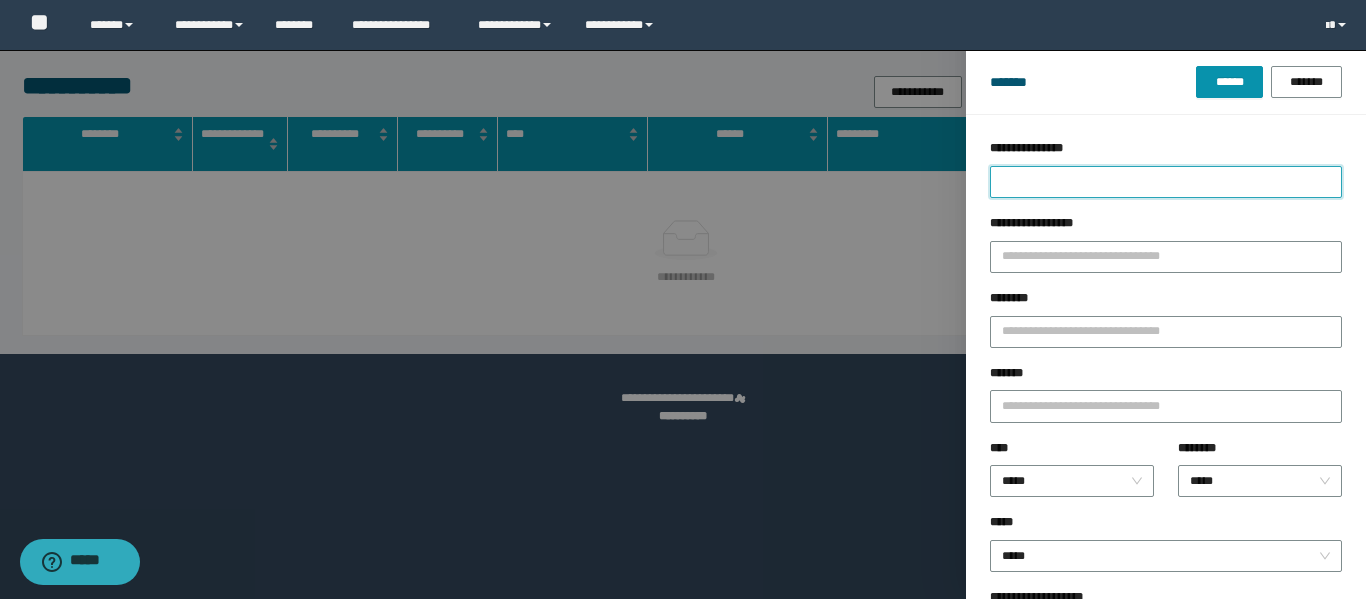 type on "*" 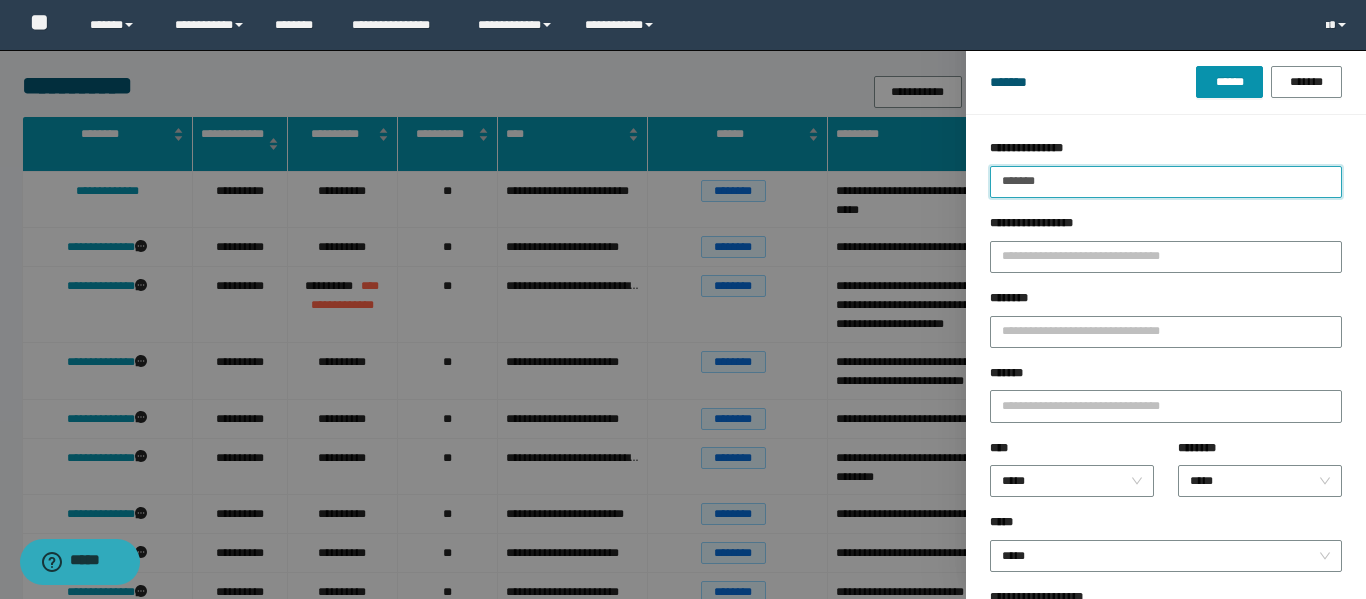 type on "*******" 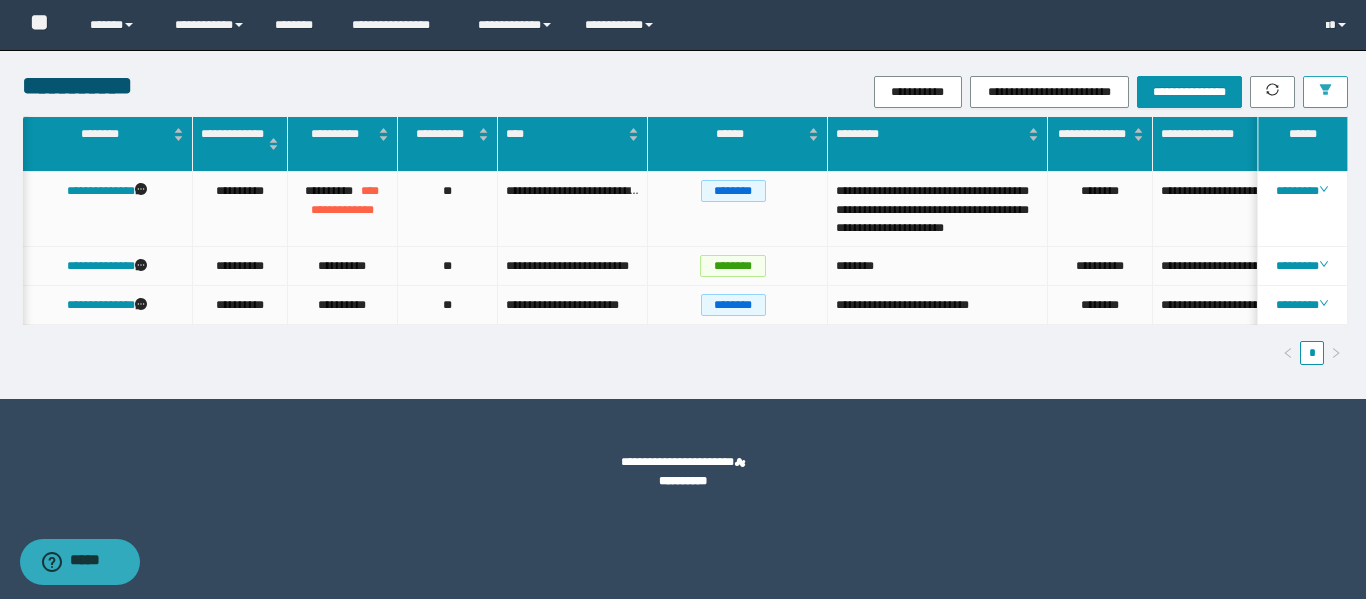 scroll, scrollTop: 0, scrollLeft: 67, axis: horizontal 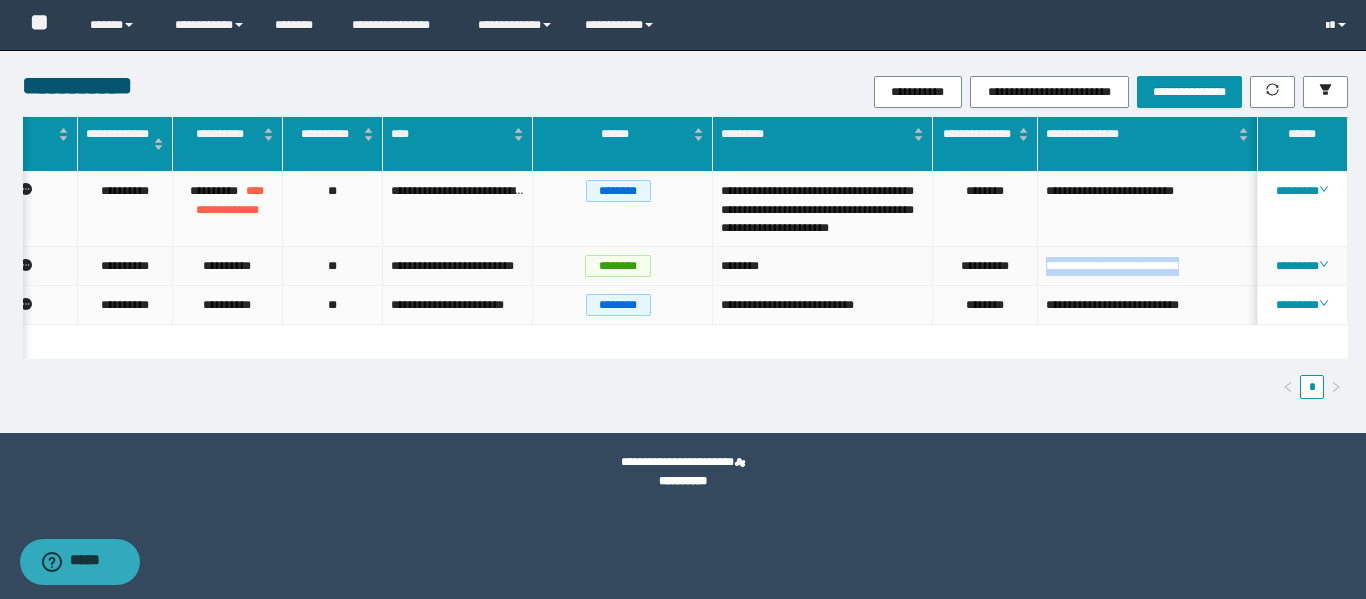 drag, startPoint x: 1249, startPoint y: 287, endPoint x: 1052, endPoint y: 294, distance: 197.12433 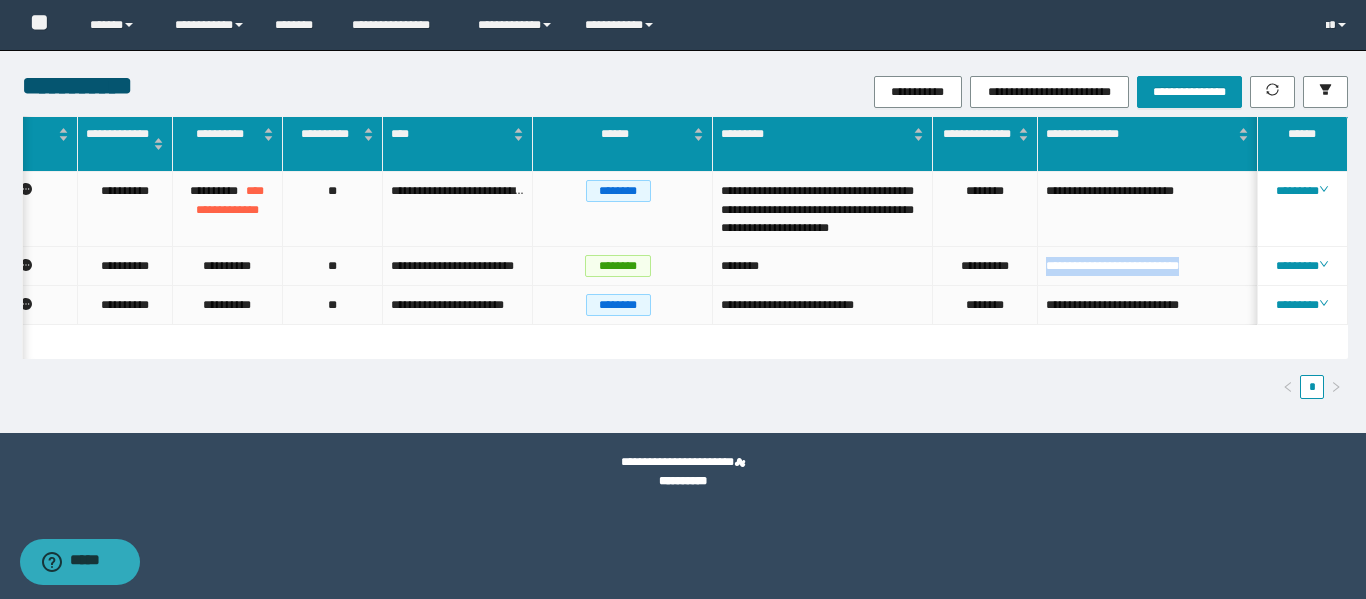 scroll, scrollTop: 0, scrollLeft: 20, axis: horizontal 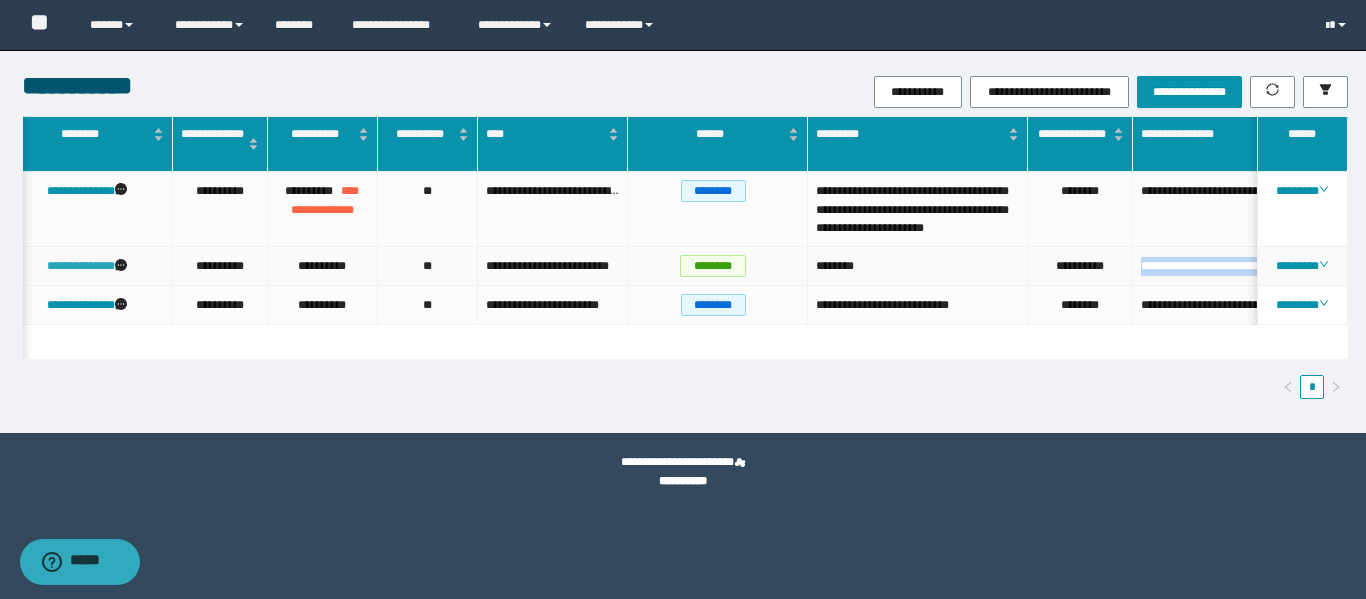click on "**********" at bounding box center [81, 266] 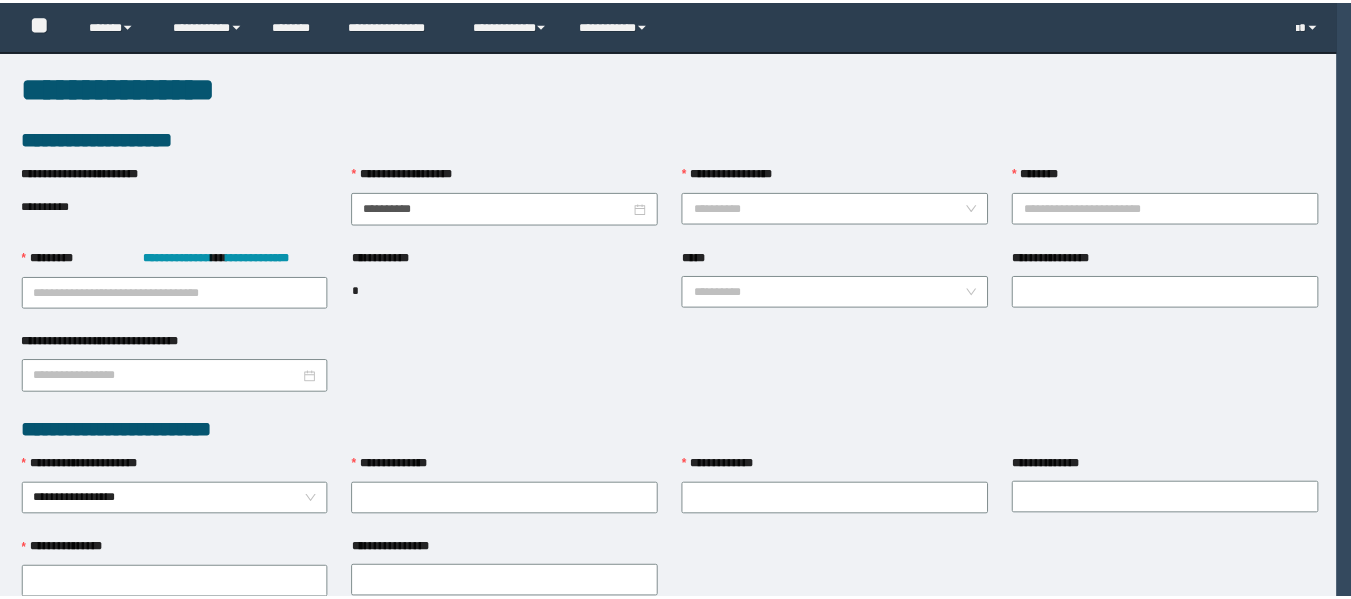 scroll, scrollTop: 0, scrollLeft: 0, axis: both 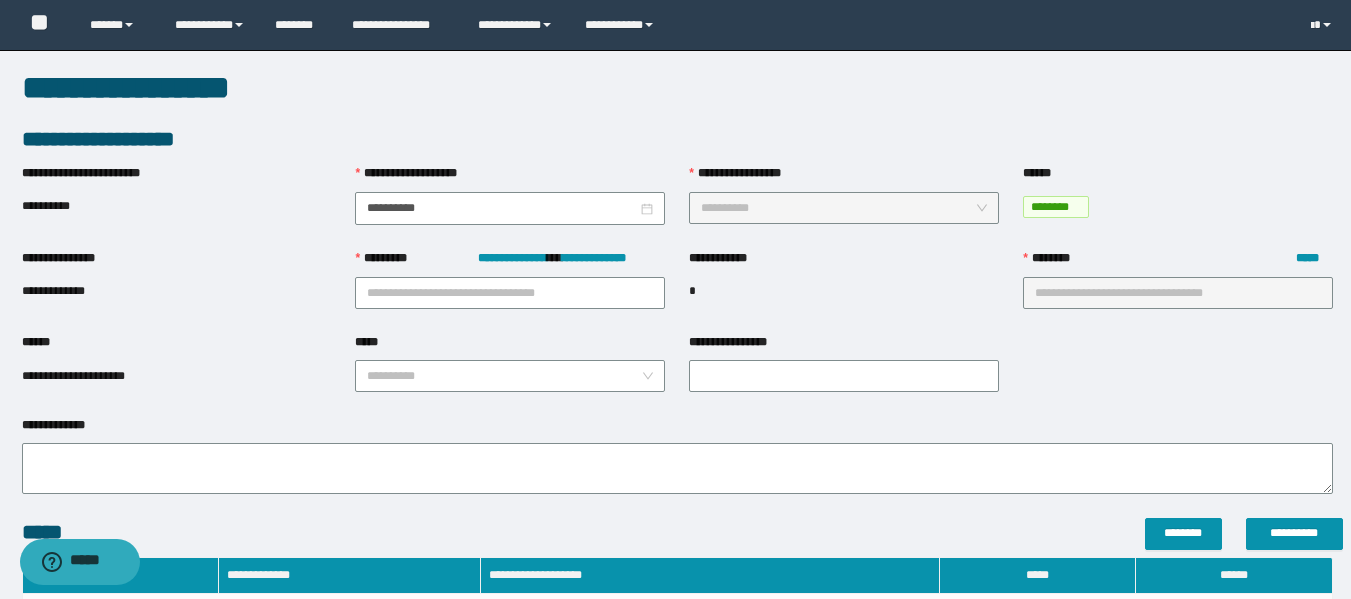 type on "**********" 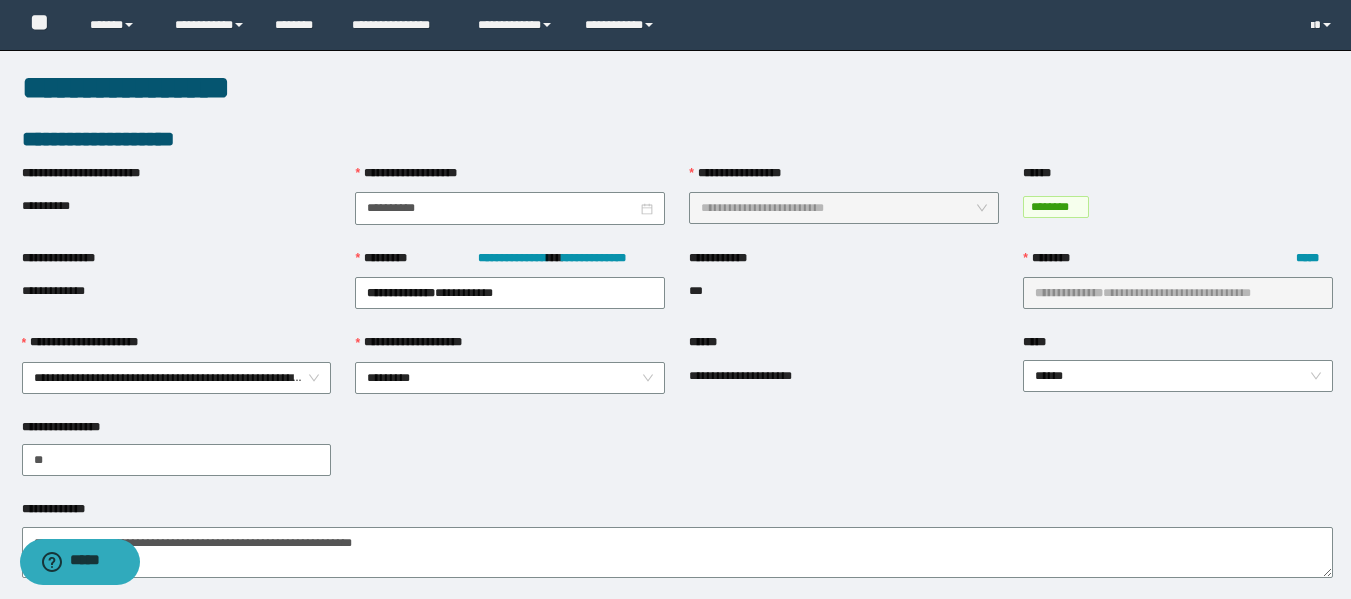 click on "[FIRST] [LAST] [STREET] [CITY] [STATE] [POSTAL_CODE] [COUNTRY] [PHONE] [EMAIL] [SSN] [PASSPORT] [DRIVER_LICENSE] [CREDIT_CARD] [BIRTH_DATE] [AGE] [COORDINATES] [ADDRESS] [CITY] [STATE] [POSTAL_CODE] [COUNTRY] [PHONE] [EMAIL] [SSN] [PASSPORT] [DRIVER_LICENSE] [CREDIT_CARD] [BIRTH_DATE] [AGE] [COORDINATES] [ADDRESS] [CITY] [STATE] [POSTAL_CODE] [COUNTRY] [PHONE] [EMAIL] [SSN] [PASSPORT] [DRIVER_LICENSE] [CREDIT_CARD] [BIRTH_DATE] [AGE] [COORDINATES] [ADDRESS] [CITY] [STATE] [POSTAL_CODE] [COUNTRY] [PHONE] [EMAIL] [SSN] [PASSPORT] [DRIVER_LICENSE] [CREDIT_CARD] [BIRTH_DATE] [AGE] [COORDINATES] [ADDRESS] [CITY] [STATE] [POSTAL_CODE] [COUNTRY] [PHONE] [EMAIL] [SSN] [PASSPORT] [DRIVER_LICENSE] [CREDIT_CARD] [BIRTH_DATE] [AGE] [COORDINATES]" at bounding box center (677, 332) 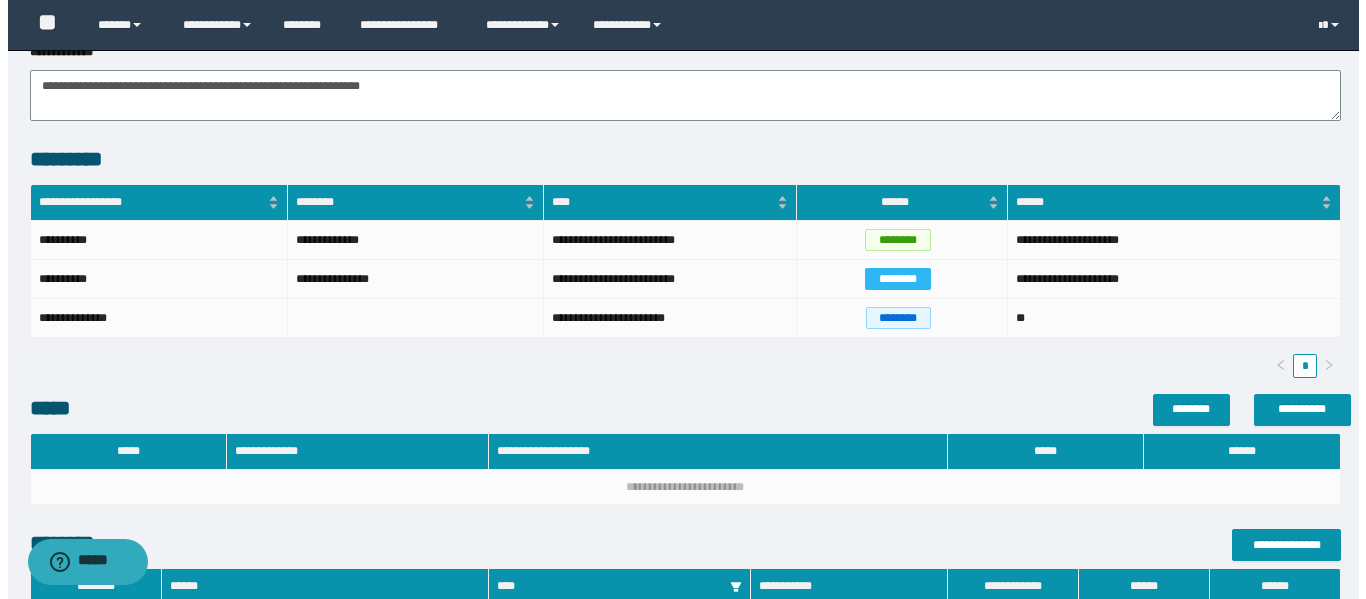 scroll, scrollTop: 500, scrollLeft: 0, axis: vertical 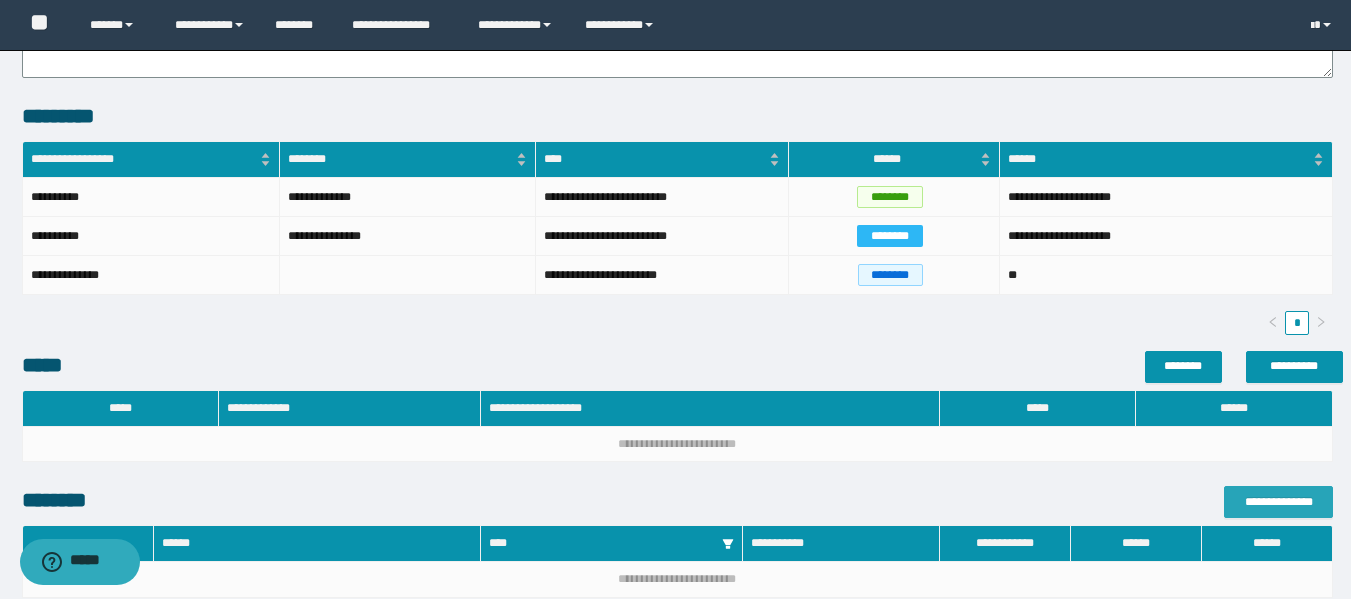 click on "**********" at bounding box center [1278, 502] 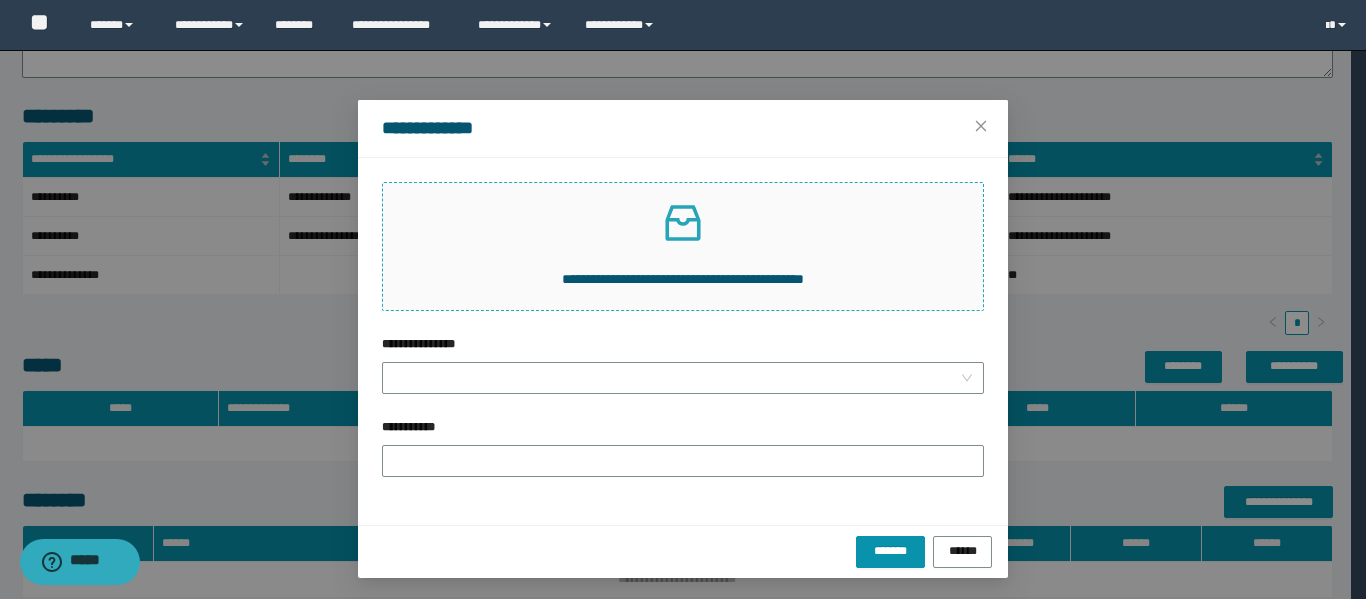 click at bounding box center (683, 223) 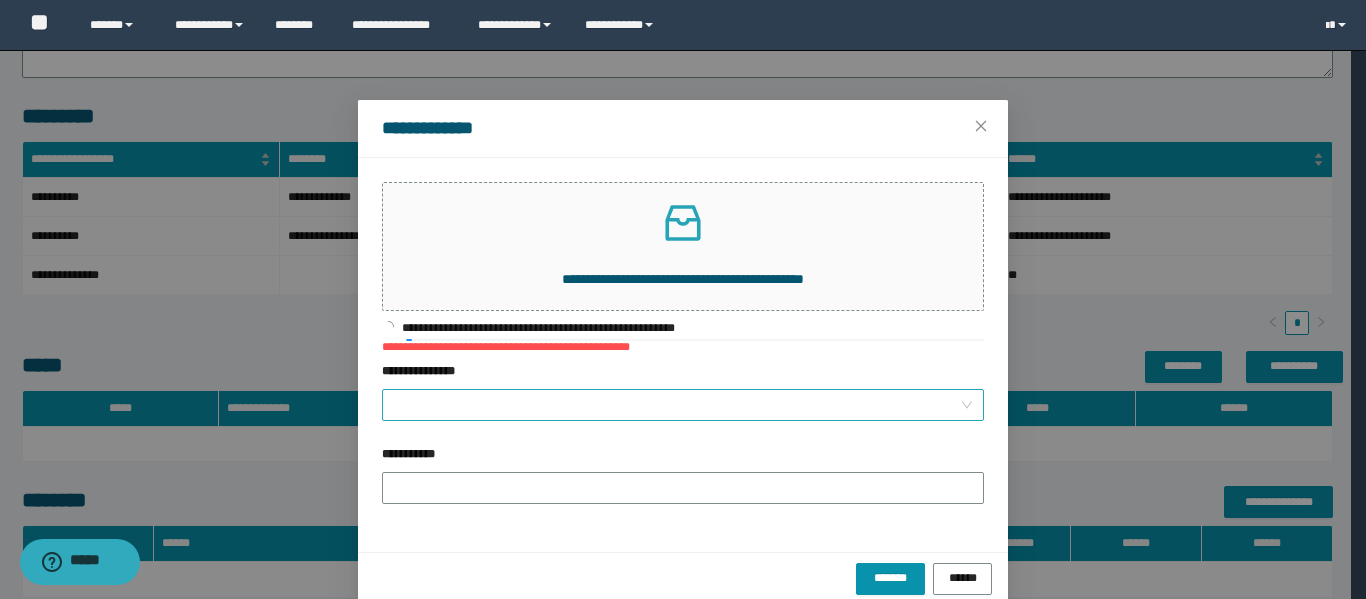 click on "**********" at bounding box center (677, 405) 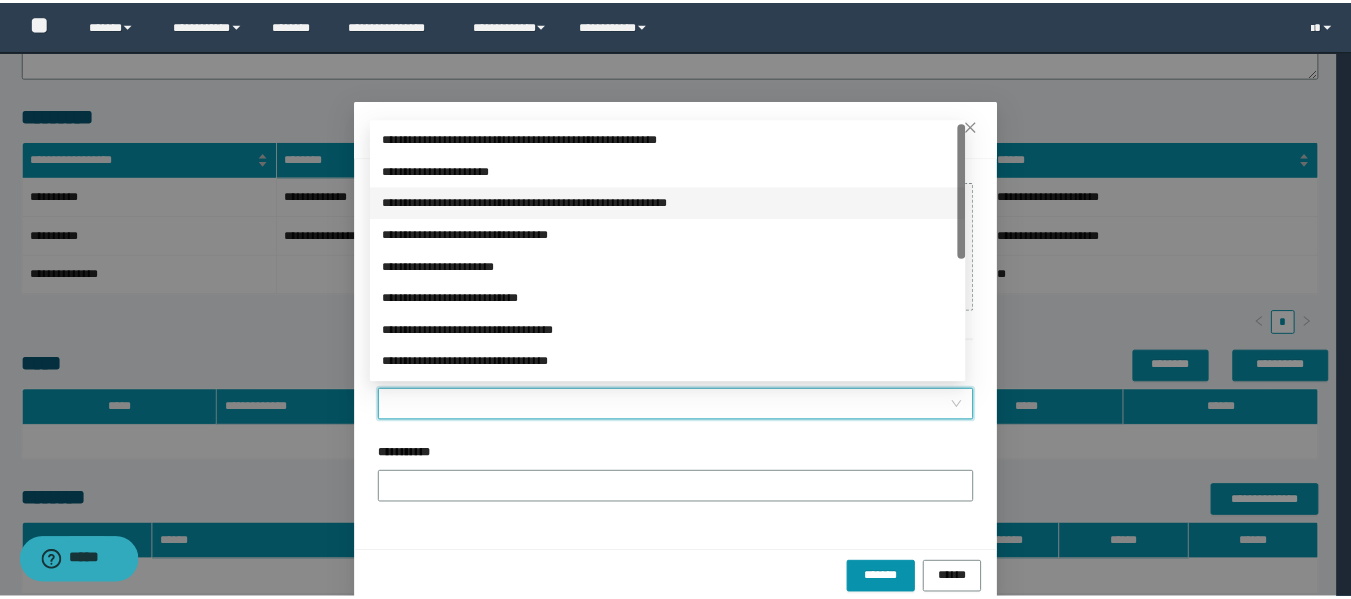 scroll, scrollTop: 224, scrollLeft: 0, axis: vertical 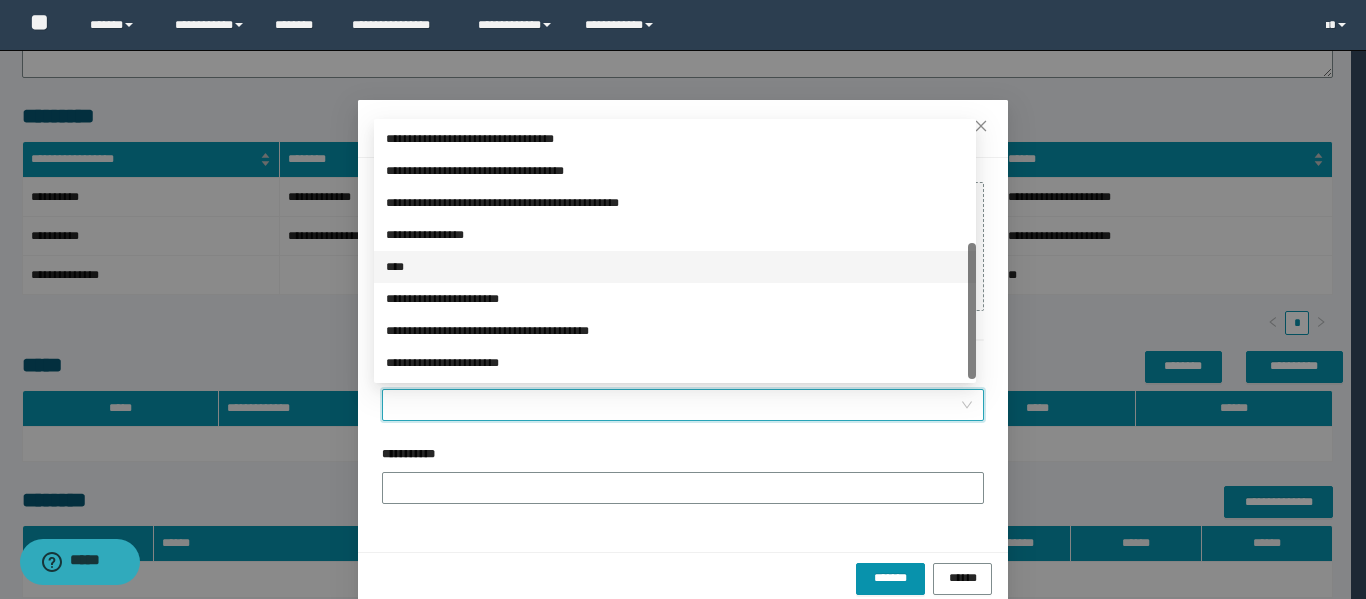 click on "****" at bounding box center [675, 267] 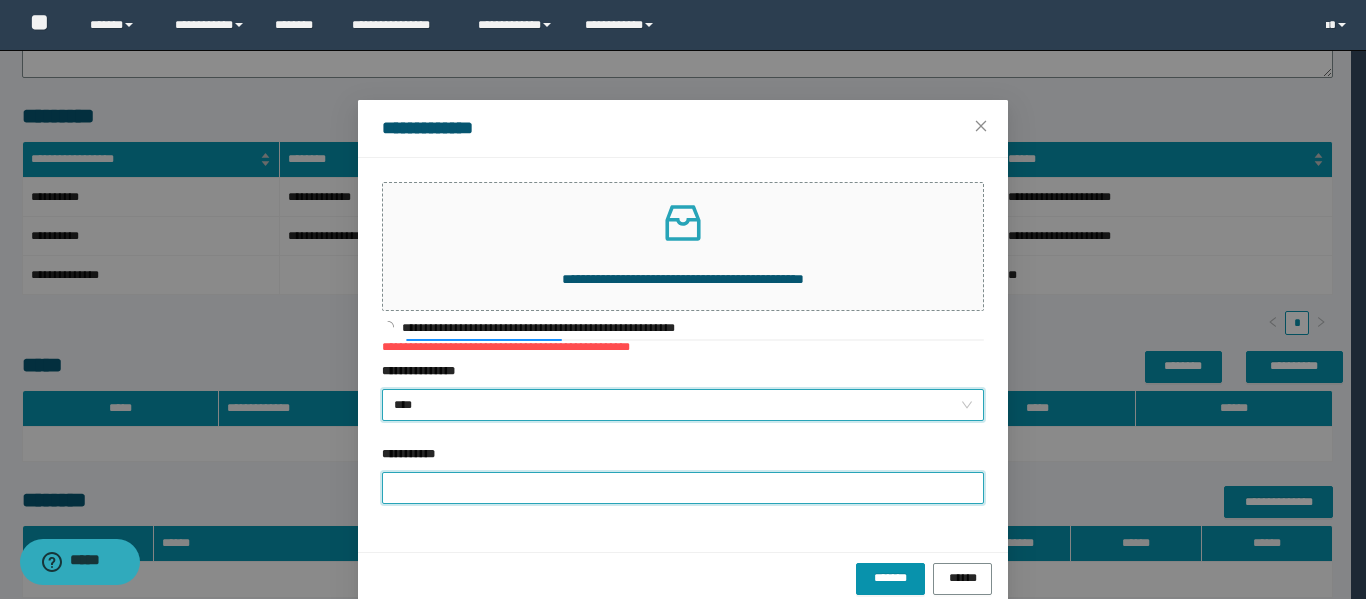 drag, startPoint x: 486, startPoint y: 489, endPoint x: 487, endPoint y: 471, distance: 18.027756 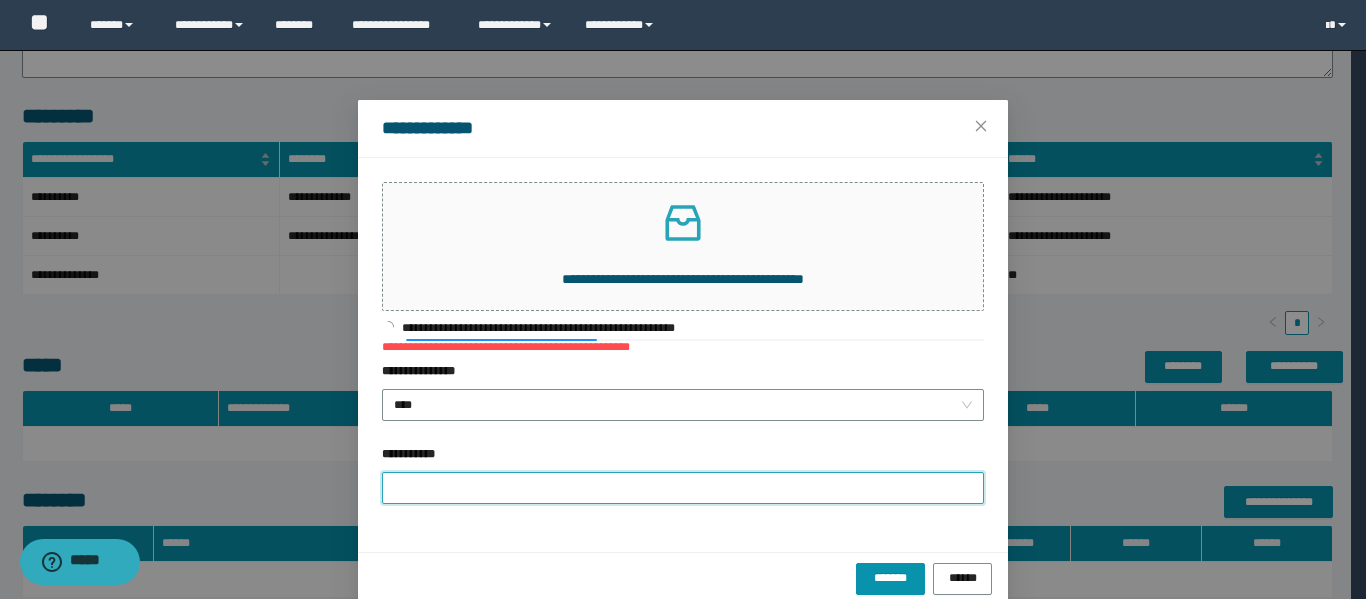 type on "**********" 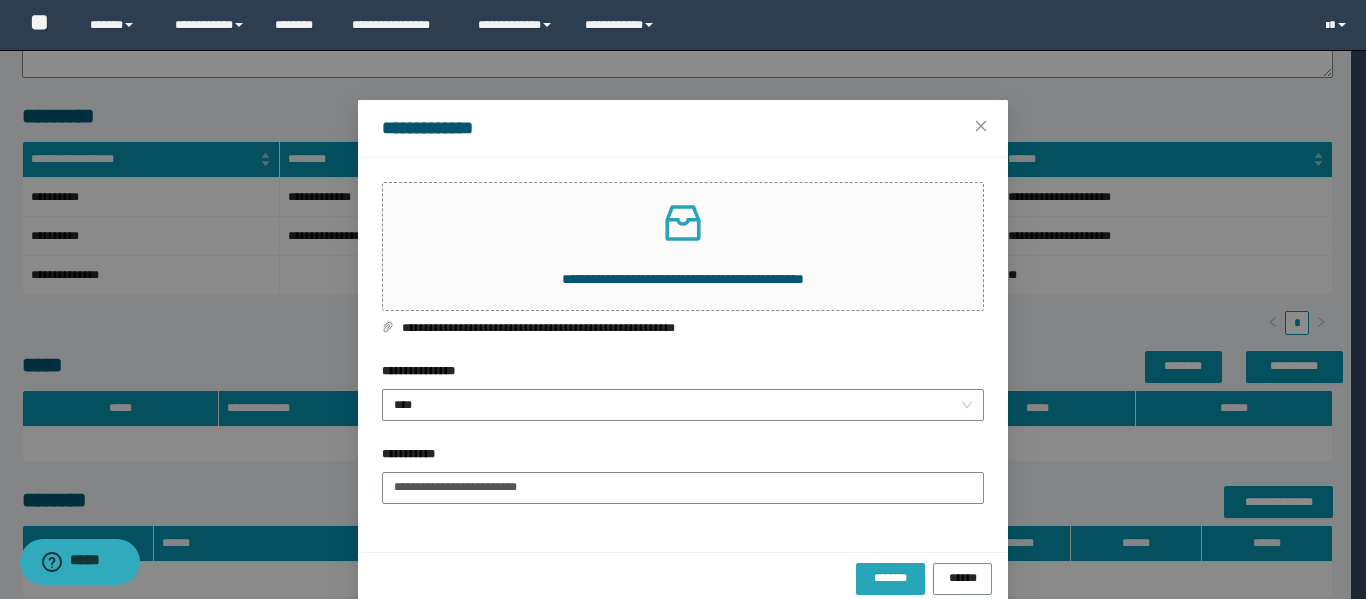 click on "*******" at bounding box center (890, 577) 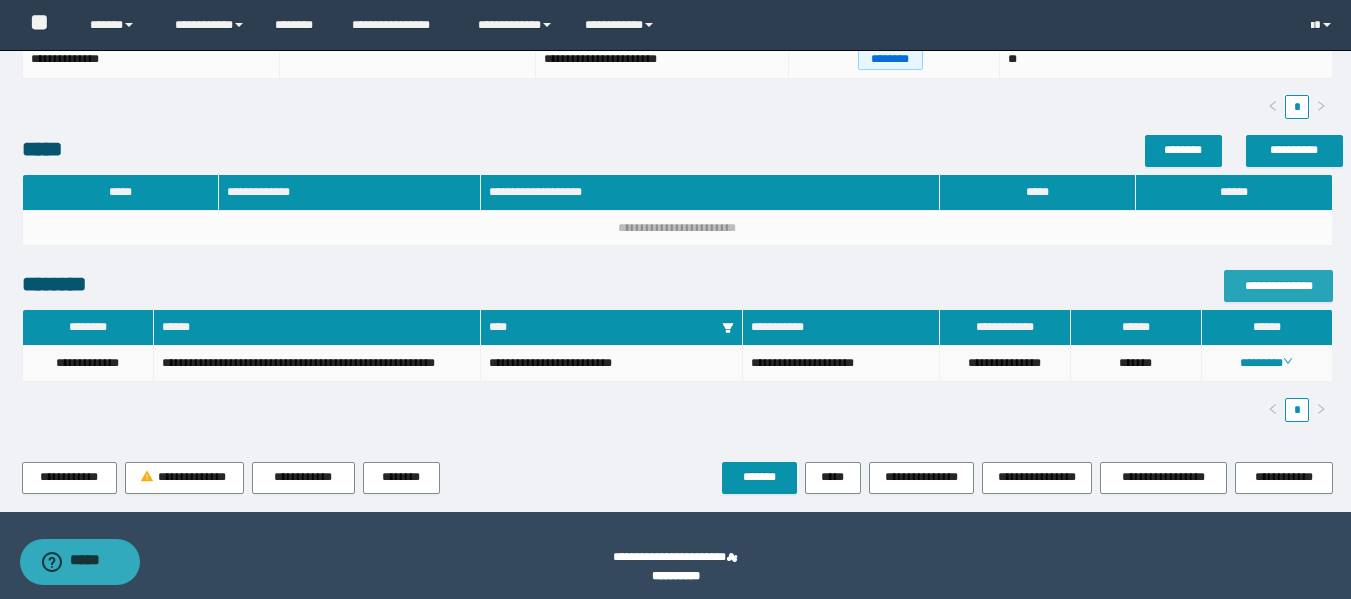scroll, scrollTop: 723, scrollLeft: 0, axis: vertical 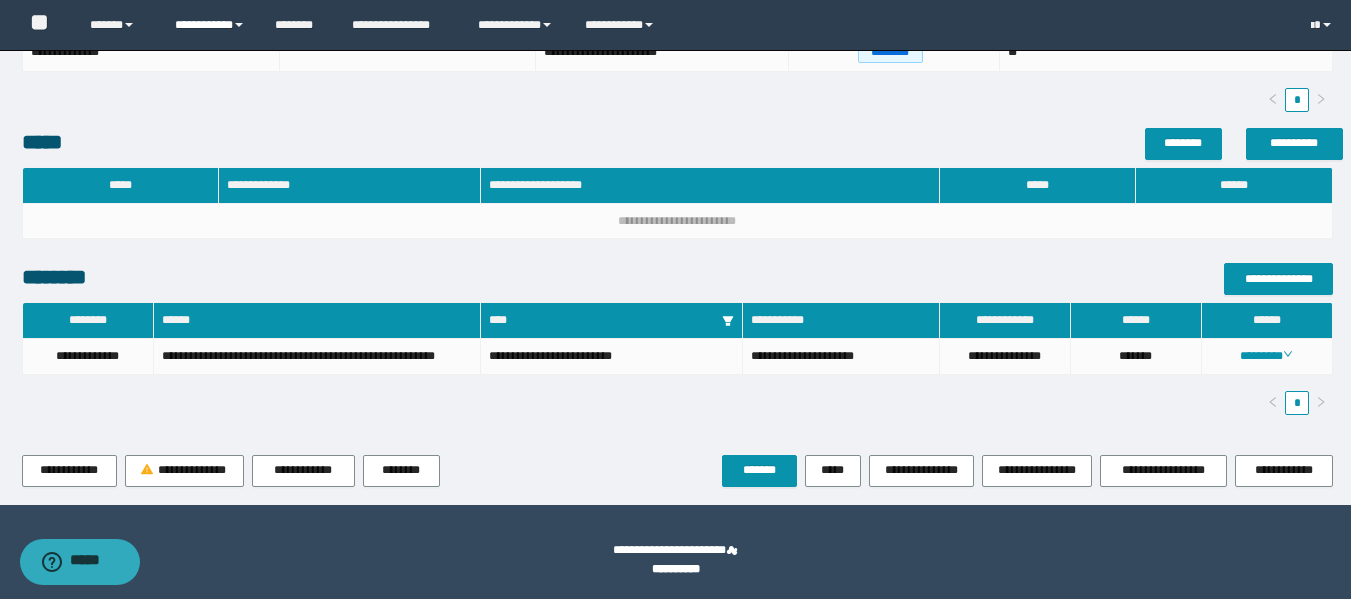 click on "**********" at bounding box center (210, 25) 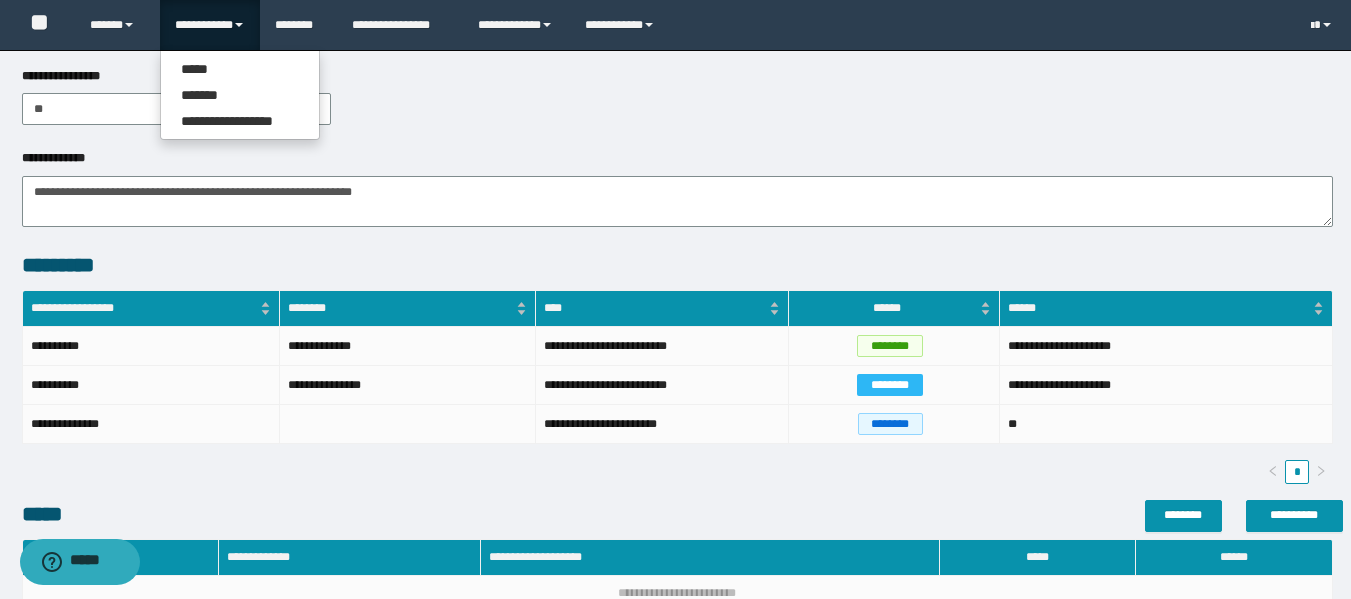 scroll, scrollTop: 323, scrollLeft: 0, axis: vertical 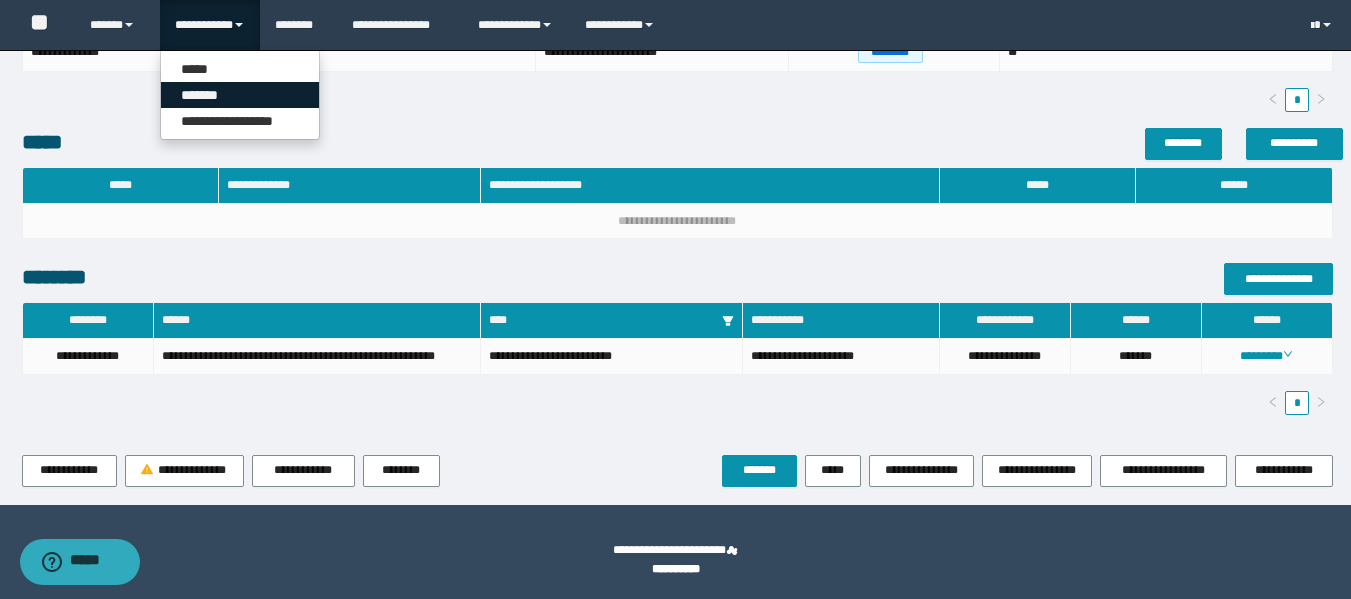 click on "*******" at bounding box center (240, 95) 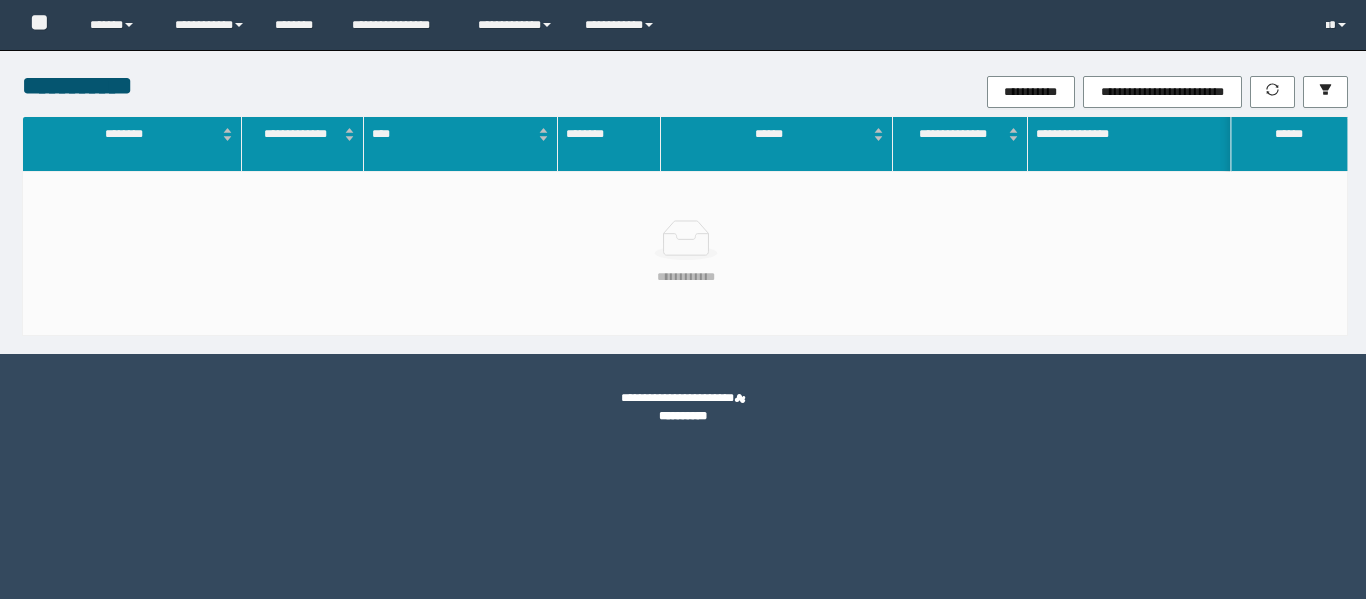 scroll, scrollTop: 0, scrollLeft: 0, axis: both 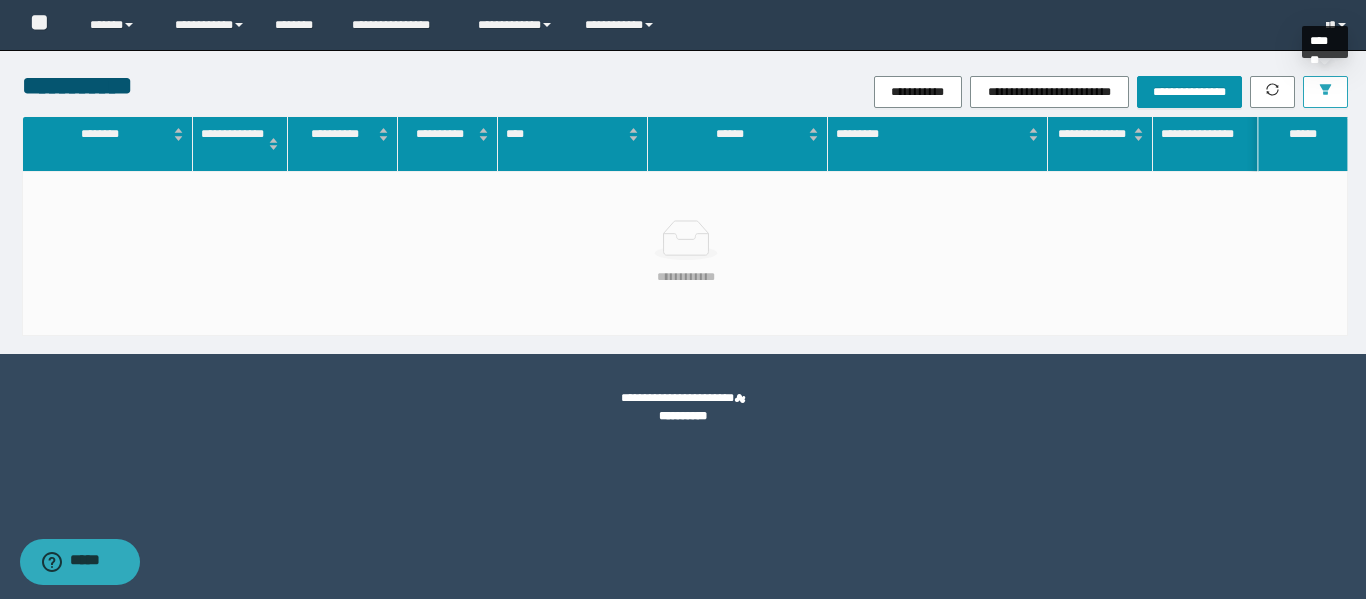 click 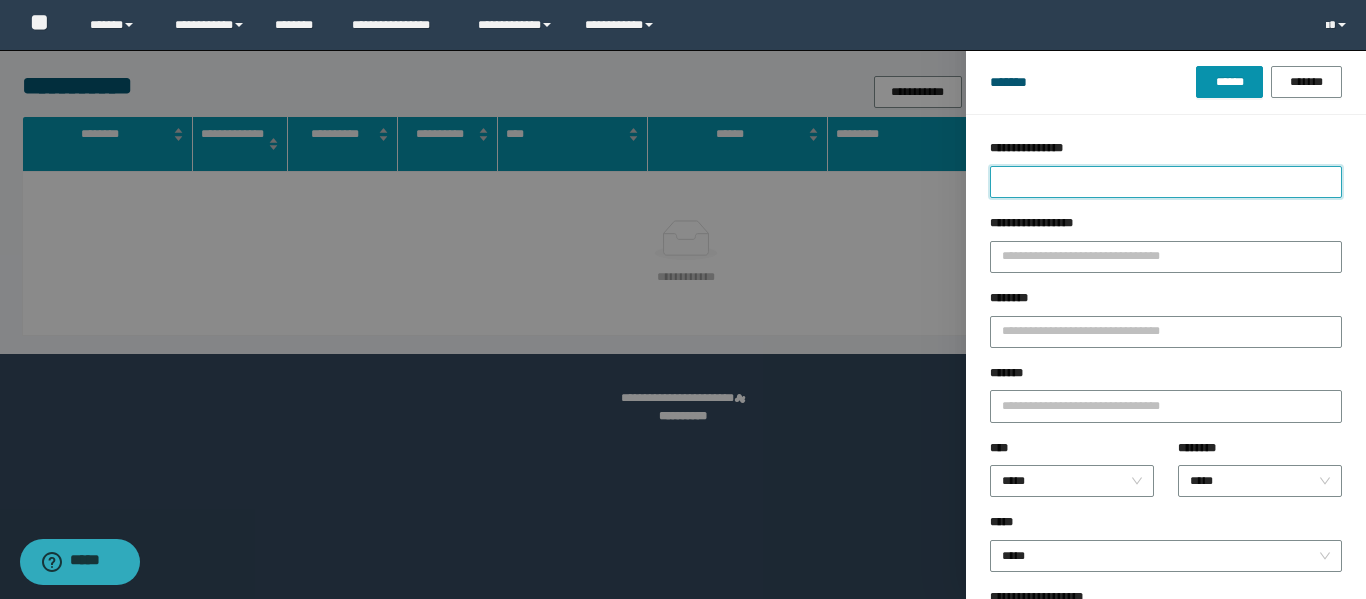 click on "**********" at bounding box center (1166, 182) 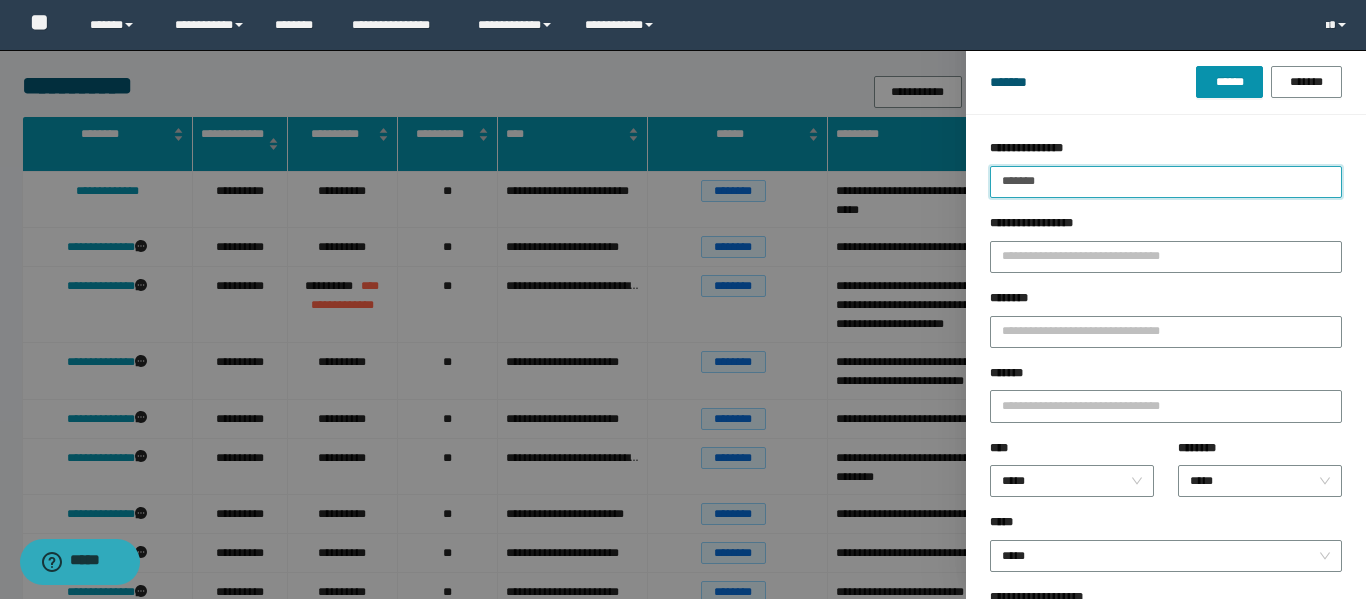 type on "*******" 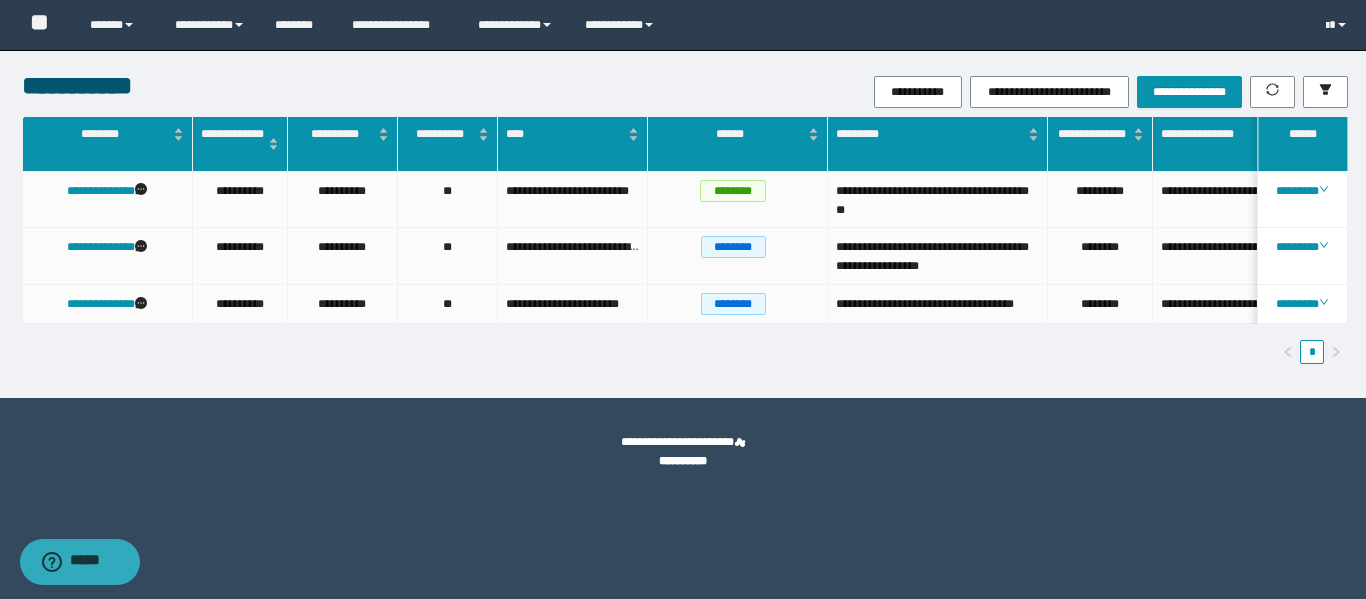 click on "*" at bounding box center (685, 352) 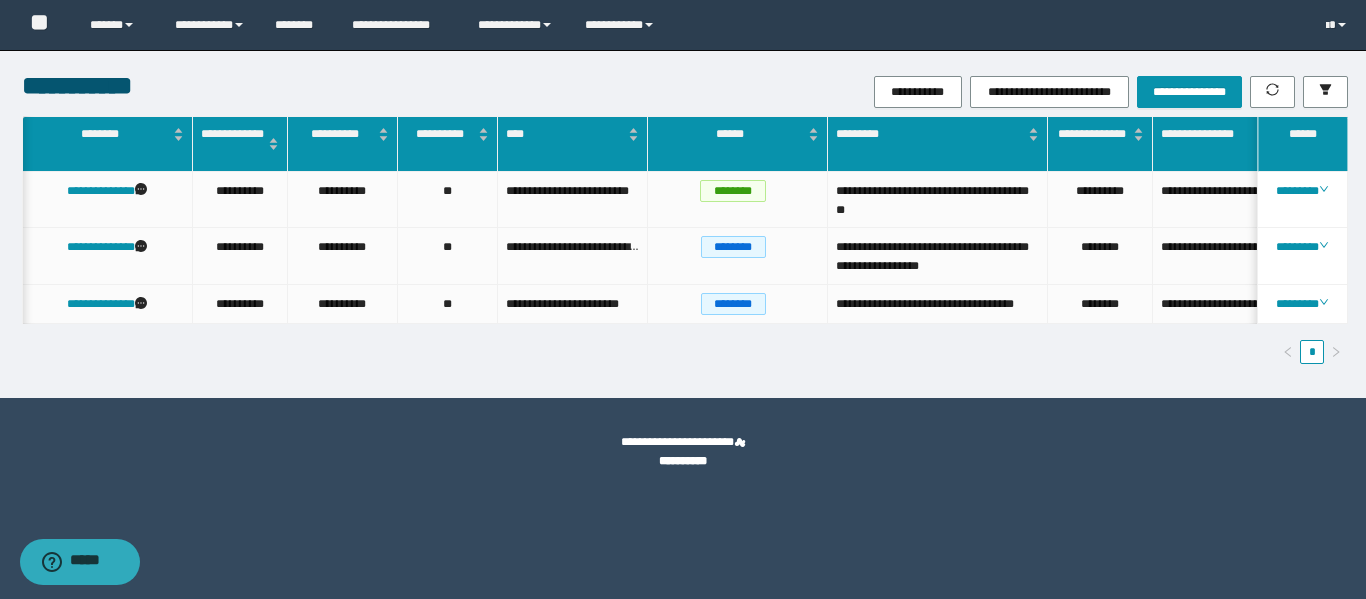 scroll, scrollTop: 0, scrollLeft: 26, axis: horizontal 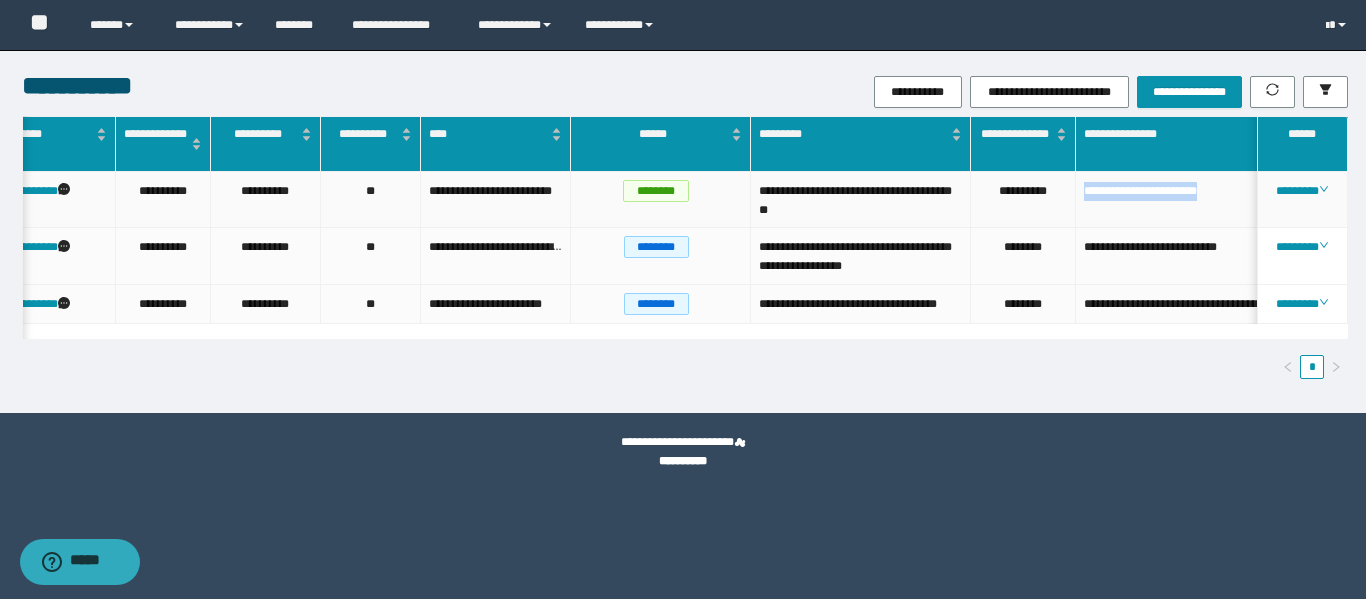 drag, startPoint x: 1235, startPoint y: 190, endPoint x: 1089, endPoint y: 195, distance: 146.08559 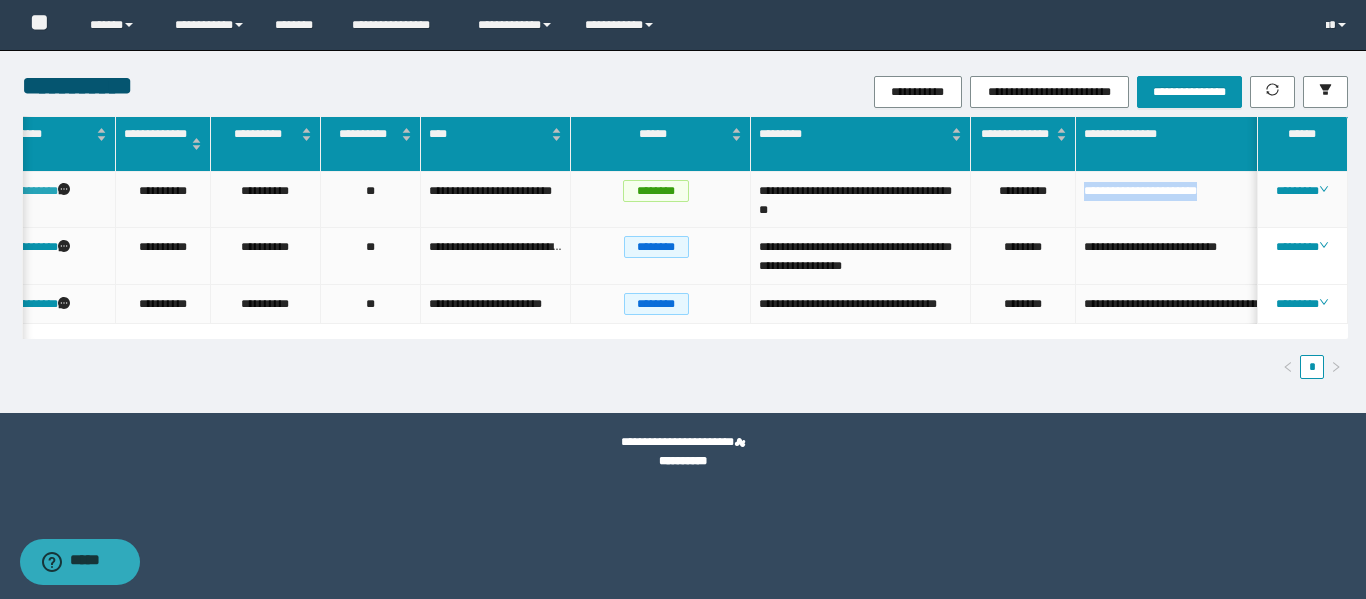 click on "**********" at bounding box center (24, 191) 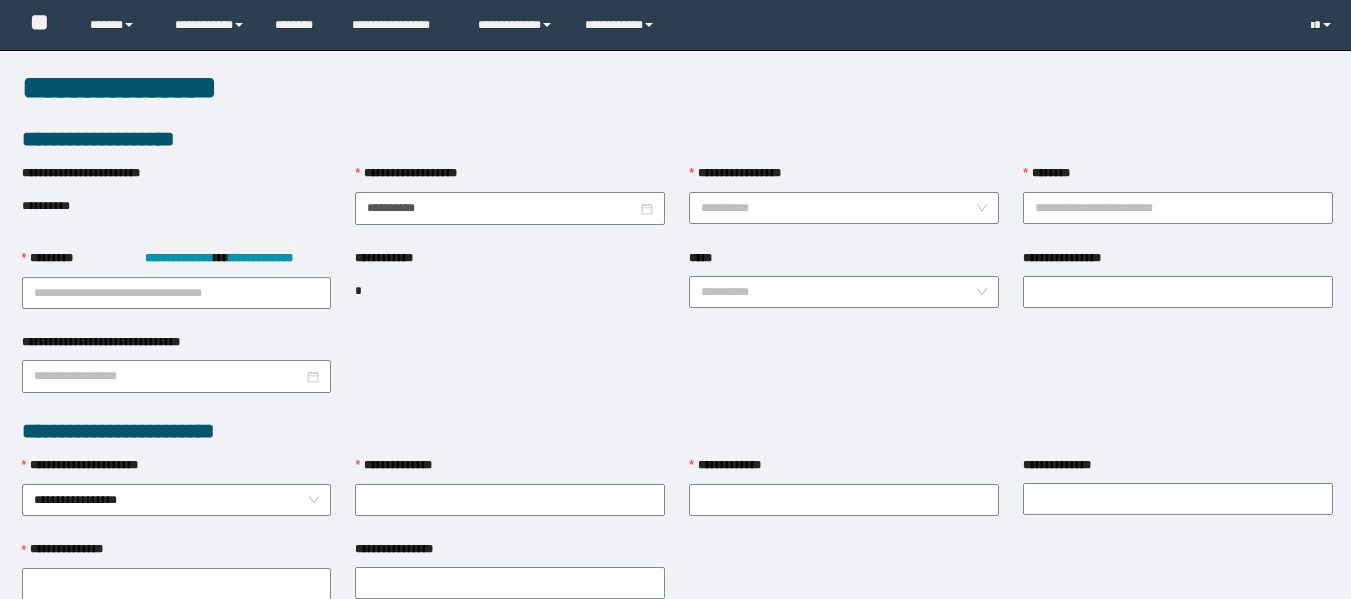 scroll, scrollTop: 0, scrollLeft: 0, axis: both 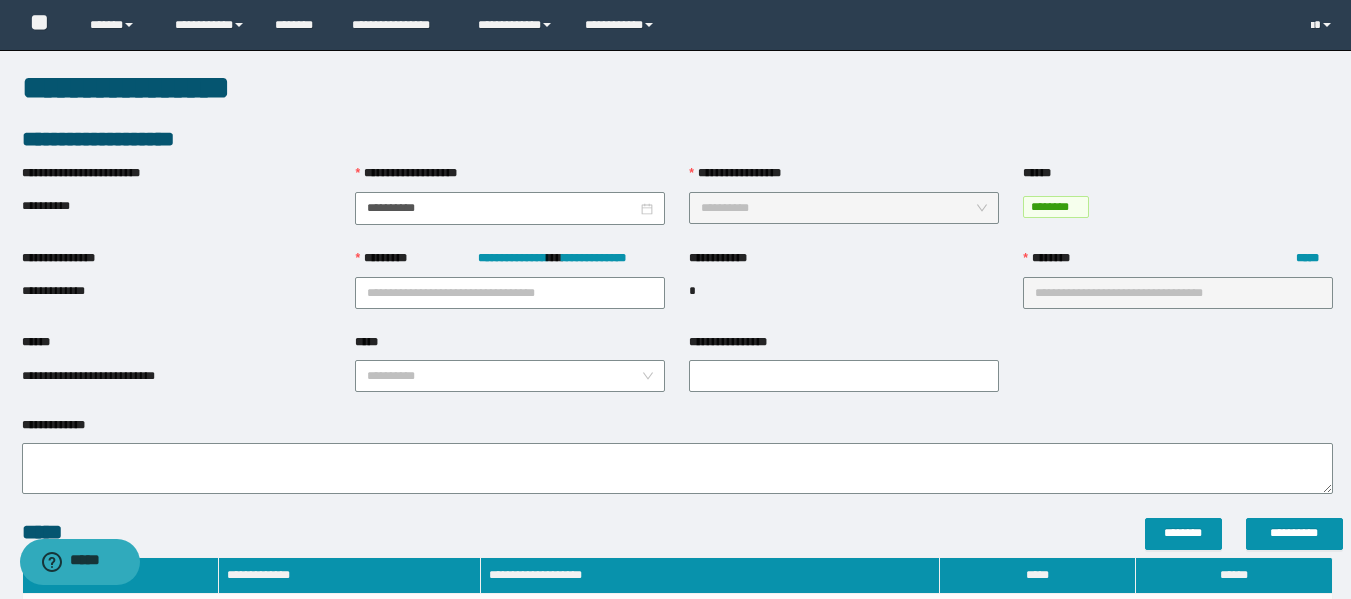 type on "**********" 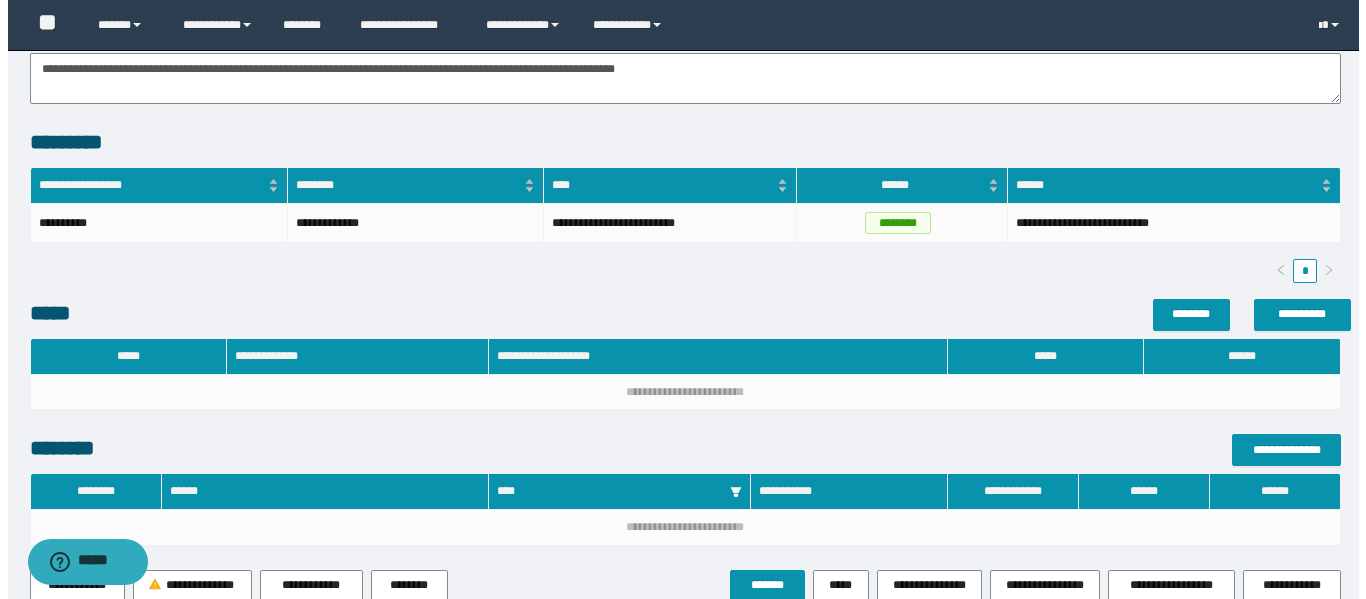 scroll, scrollTop: 570, scrollLeft: 0, axis: vertical 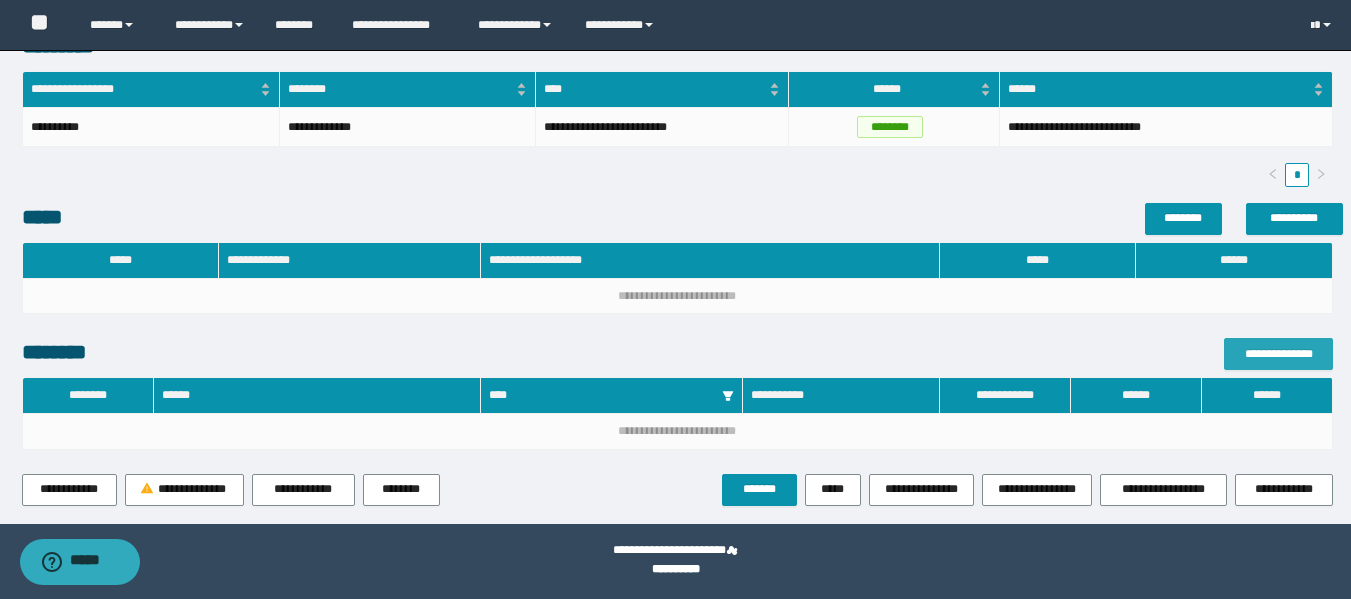 click on "**********" at bounding box center [1278, 354] 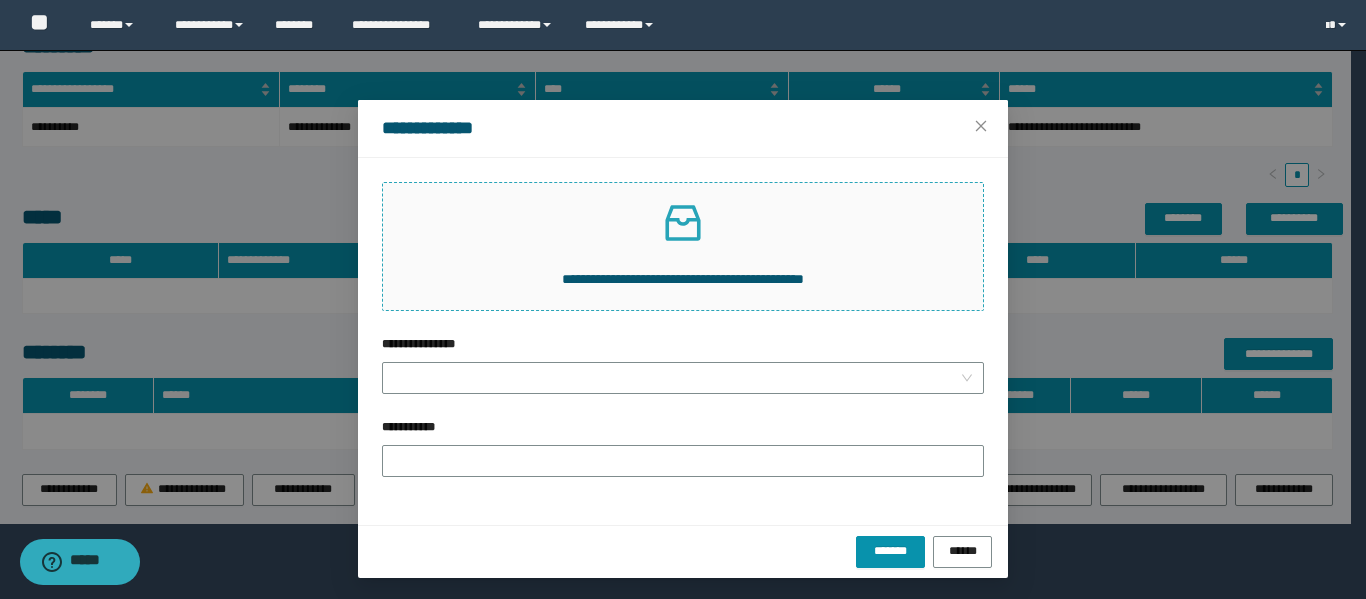 click on "**********" at bounding box center [683, 246] 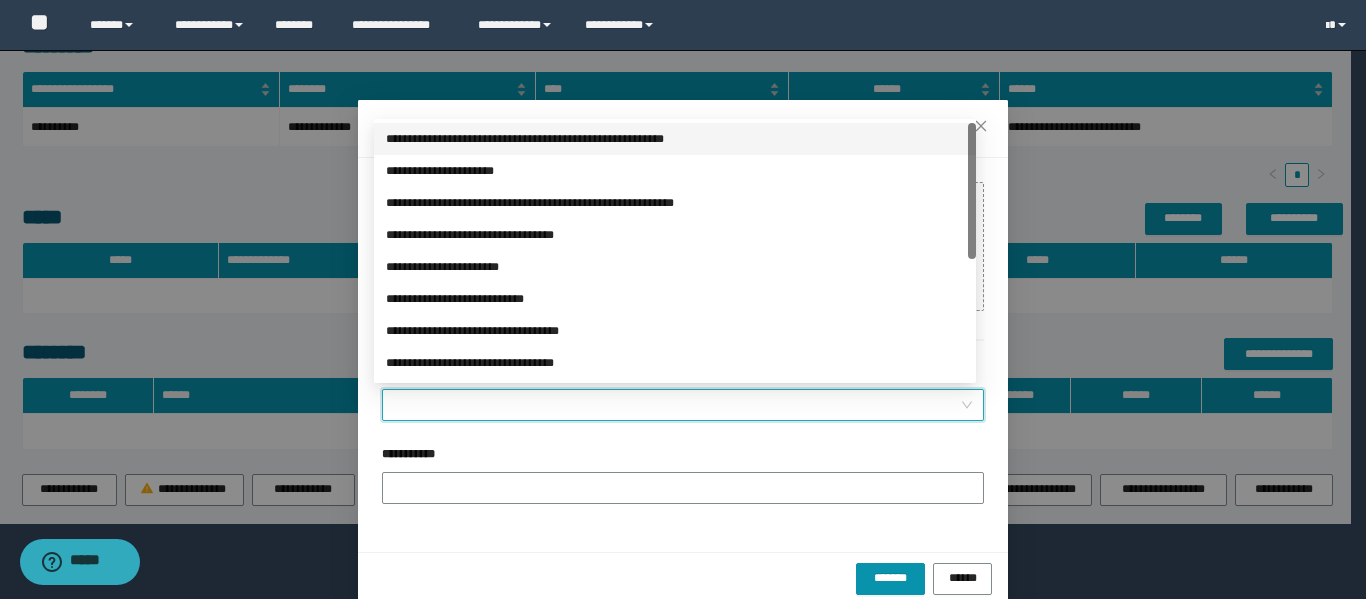 click on "**********" at bounding box center (677, 405) 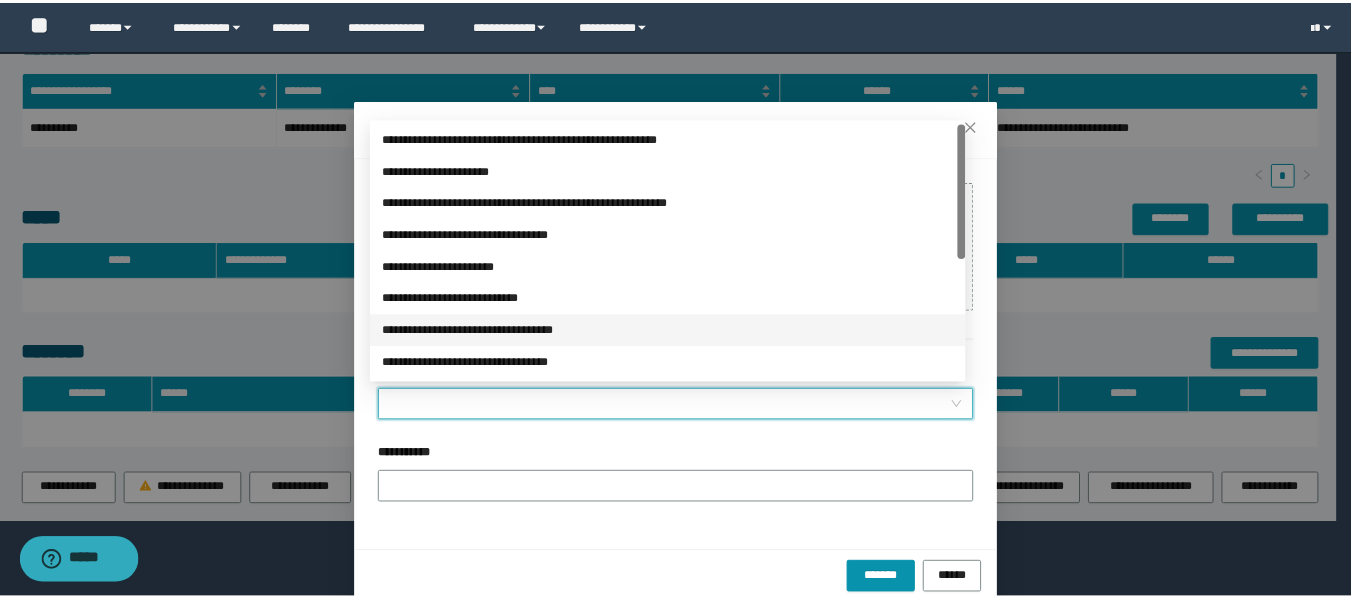 scroll, scrollTop: 224, scrollLeft: 0, axis: vertical 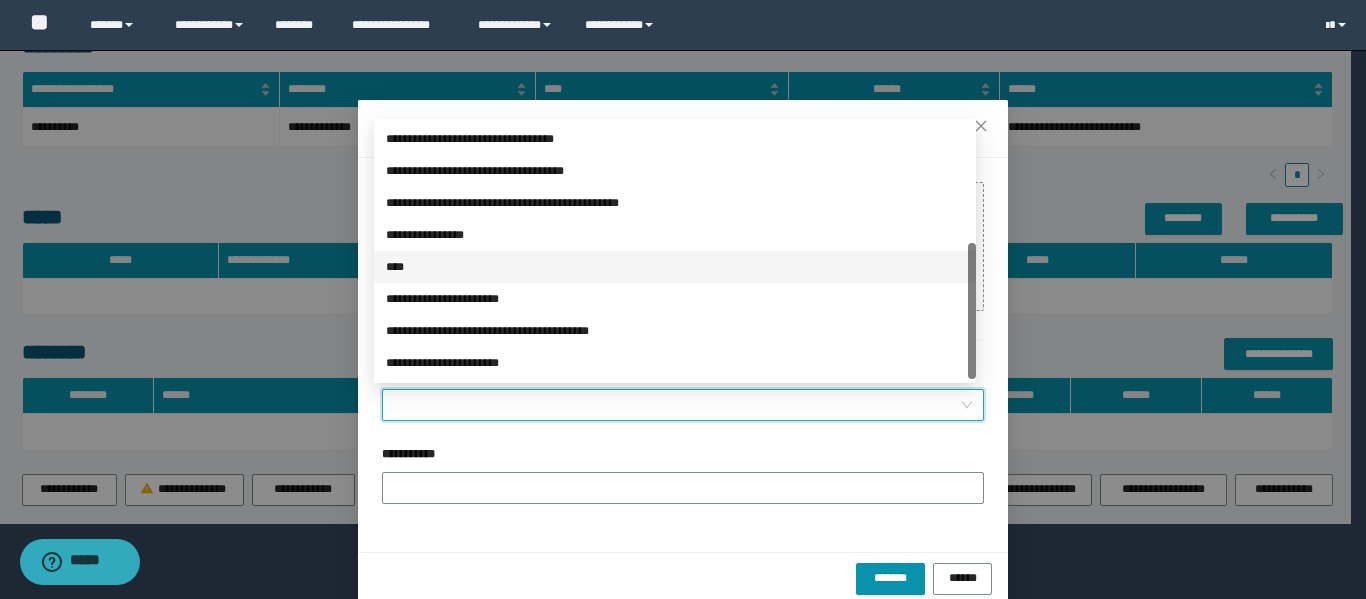 click on "****" at bounding box center (675, 267) 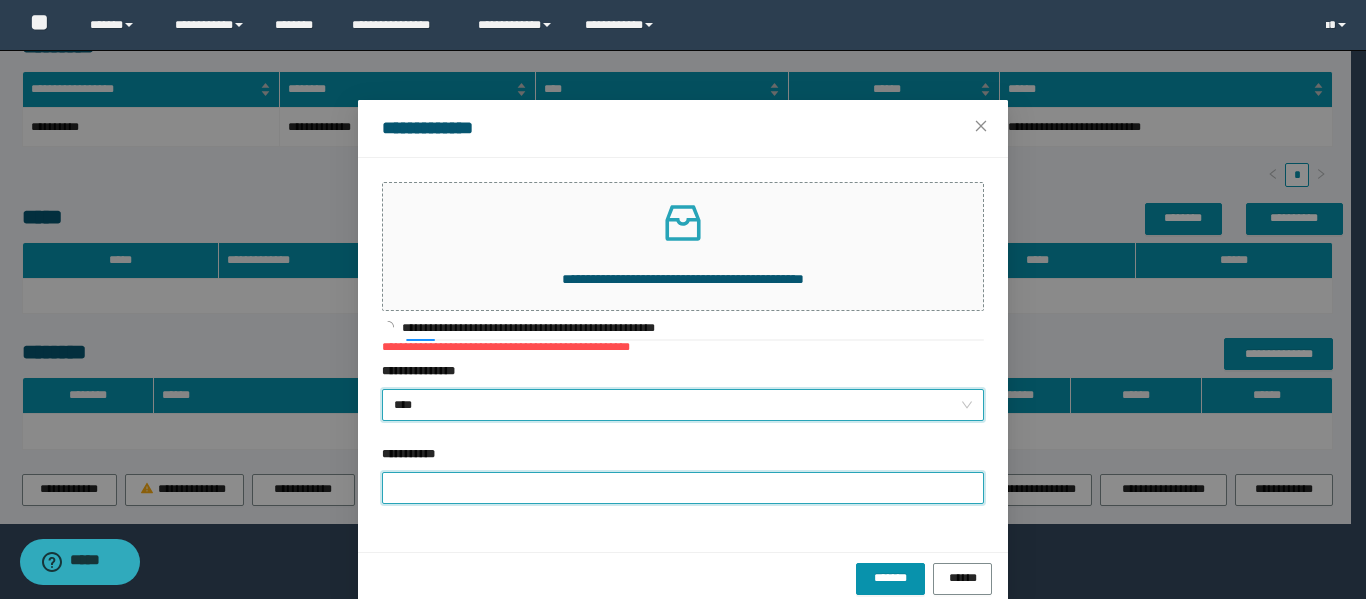 click on "**********" at bounding box center (683, 488) 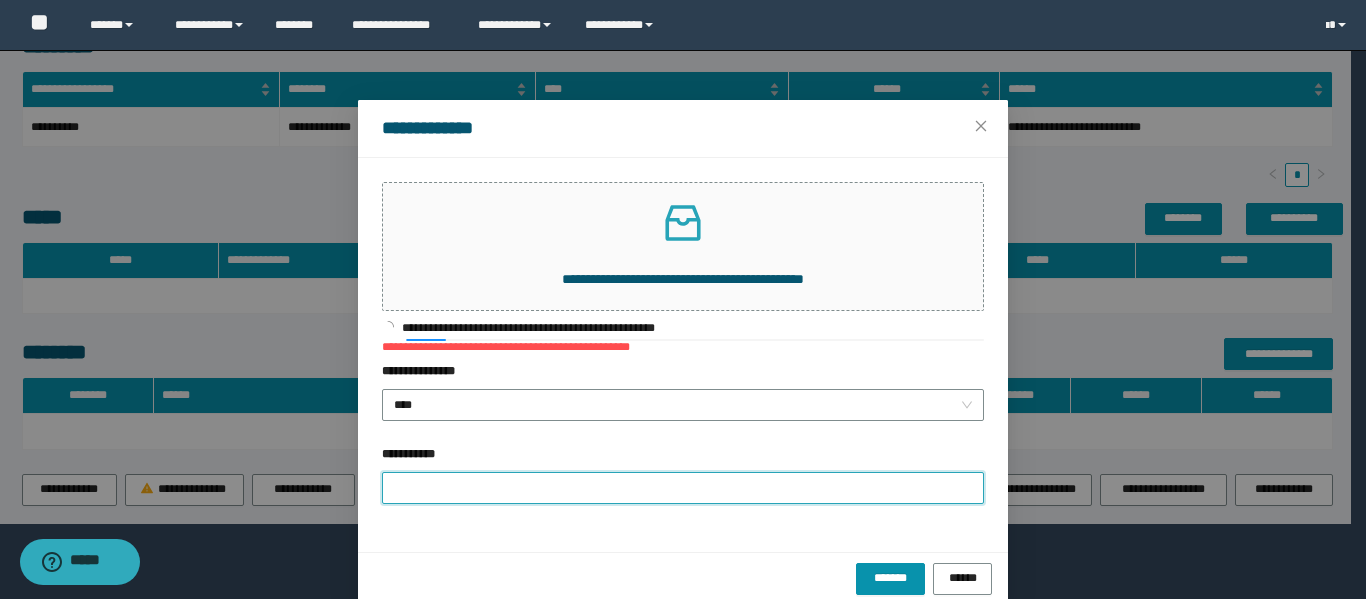 type on "**********" 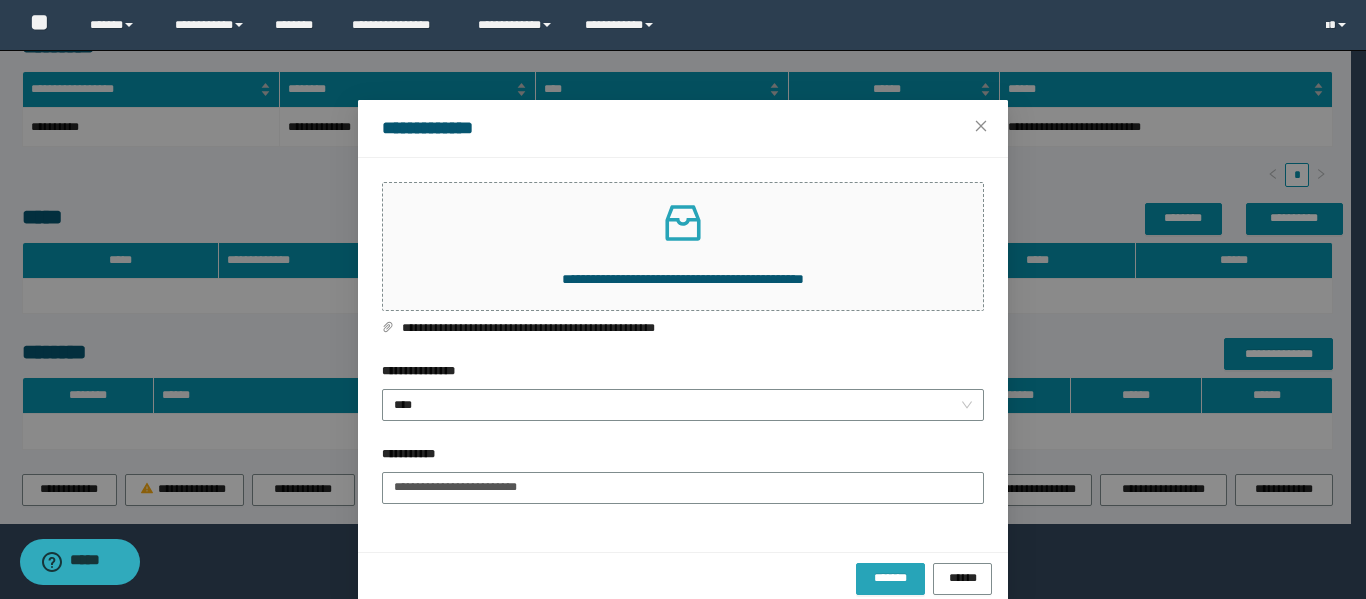 click on "*******" at bounding box center [890, 577] 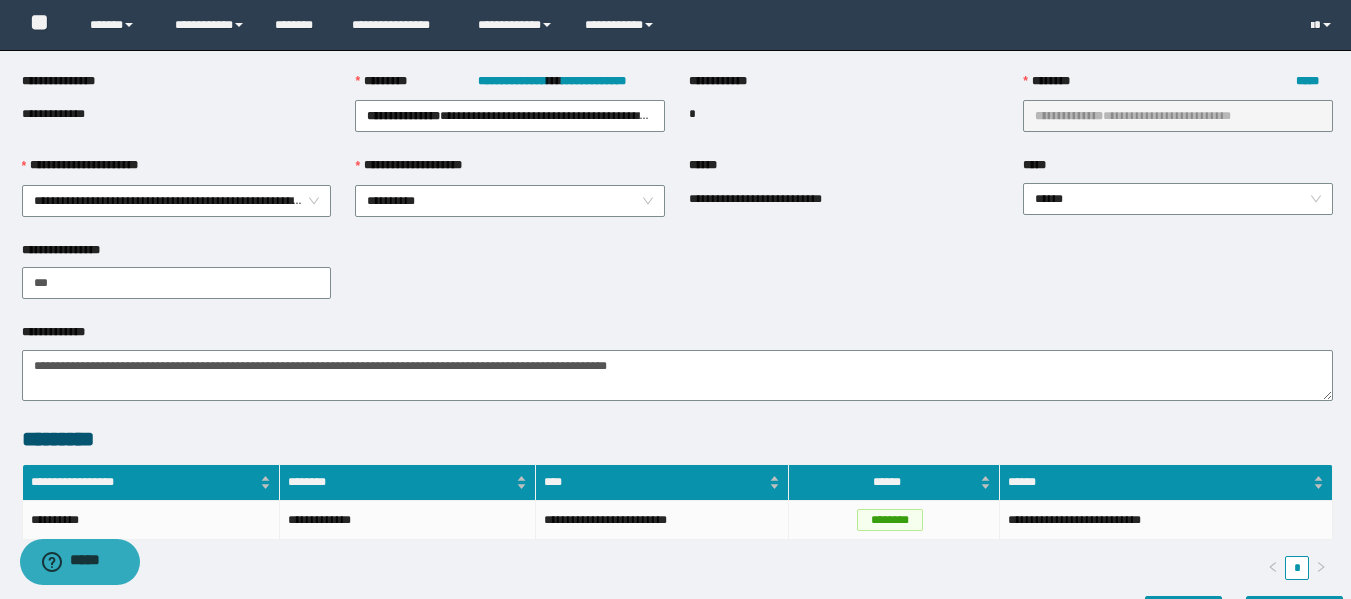 scroll, scrollTop: 170, scrollLeft: 0, axis: vertical 